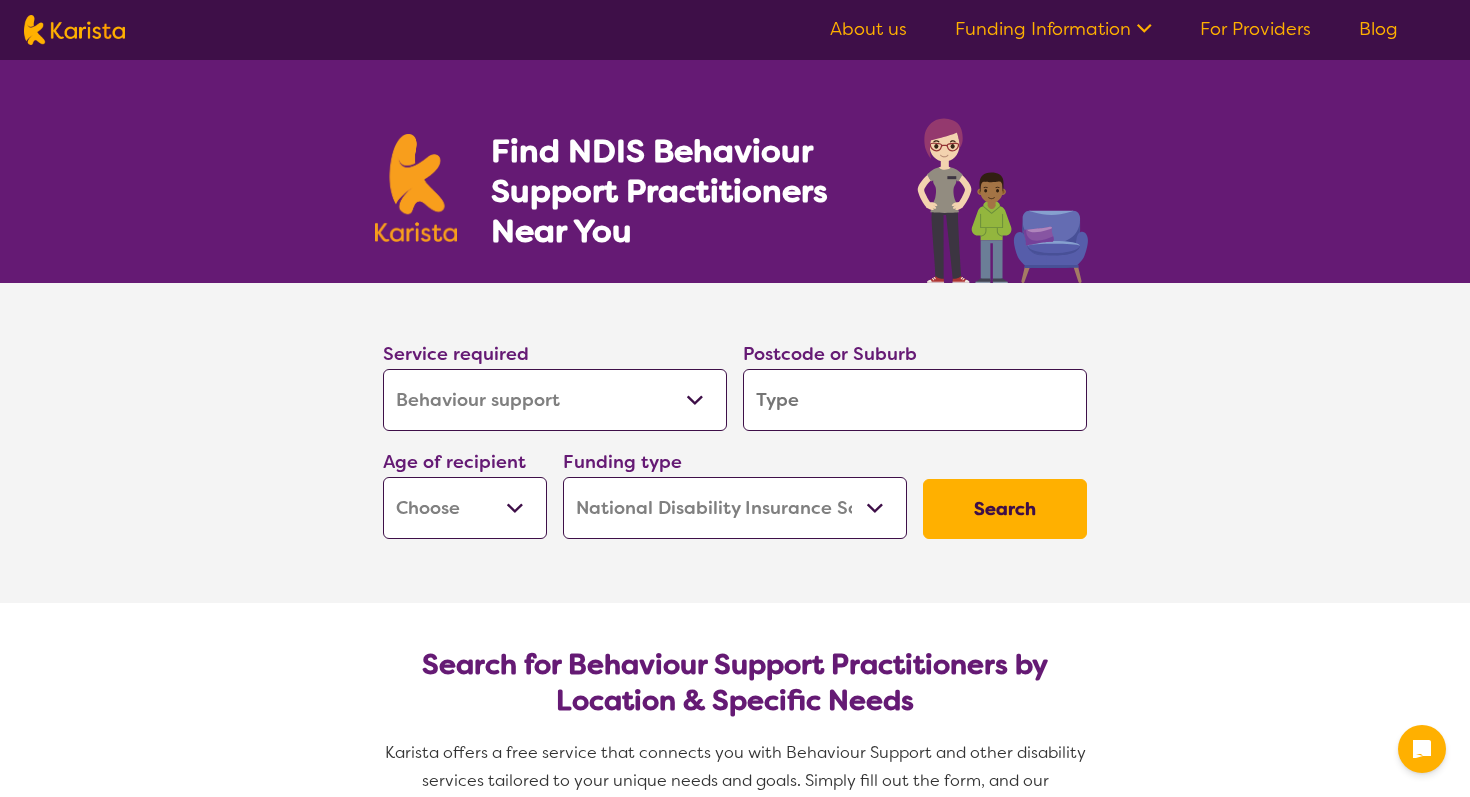 select on "Behaviour support" 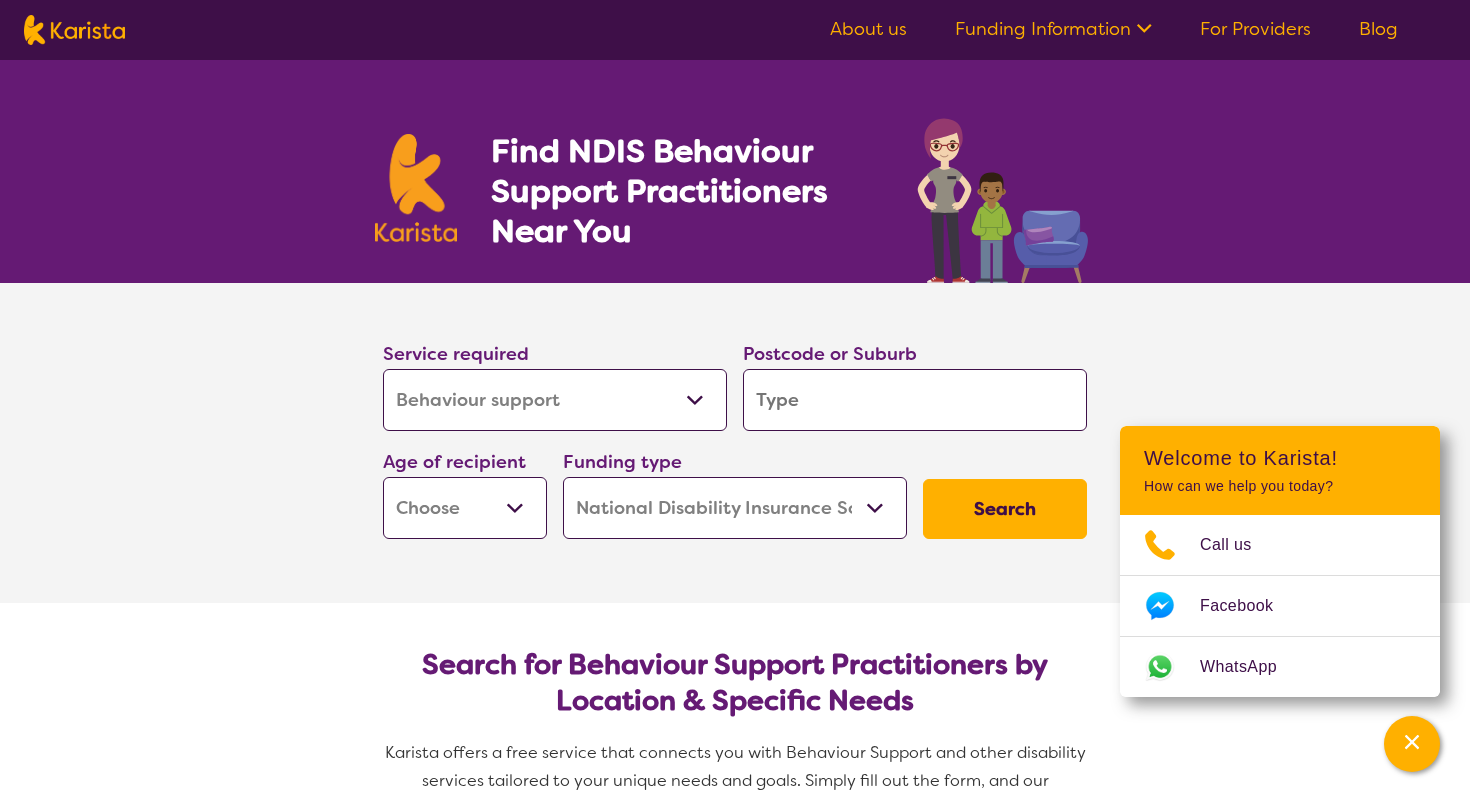 click on "Service required Allied Health Assistant Assessment (ADHD or Autism) Behaviour support Counselling Dietitian Domestic and home help Employment Support Exercise physiology Home Care Package Provider Key Worker NDIS Plan management NDIS Support Coordination Nursing services Occupational therapy Personal care Physiotherapy Podiatry Psychology Psychosocial Recovery Coach Respite Speech therapy Support worker Supported accommodation Postcode or Suburb Age of recipient Early Childhood - 0 to 9 Child - 10 to 11 Adolescent - 12 to 17 Adult - 18 to 64 Aged - 65+ Funding type Home Care Package (HCP) National Disability Insurance Scheme (NDIS) I don't know Search" at bounding box center [735, 443] 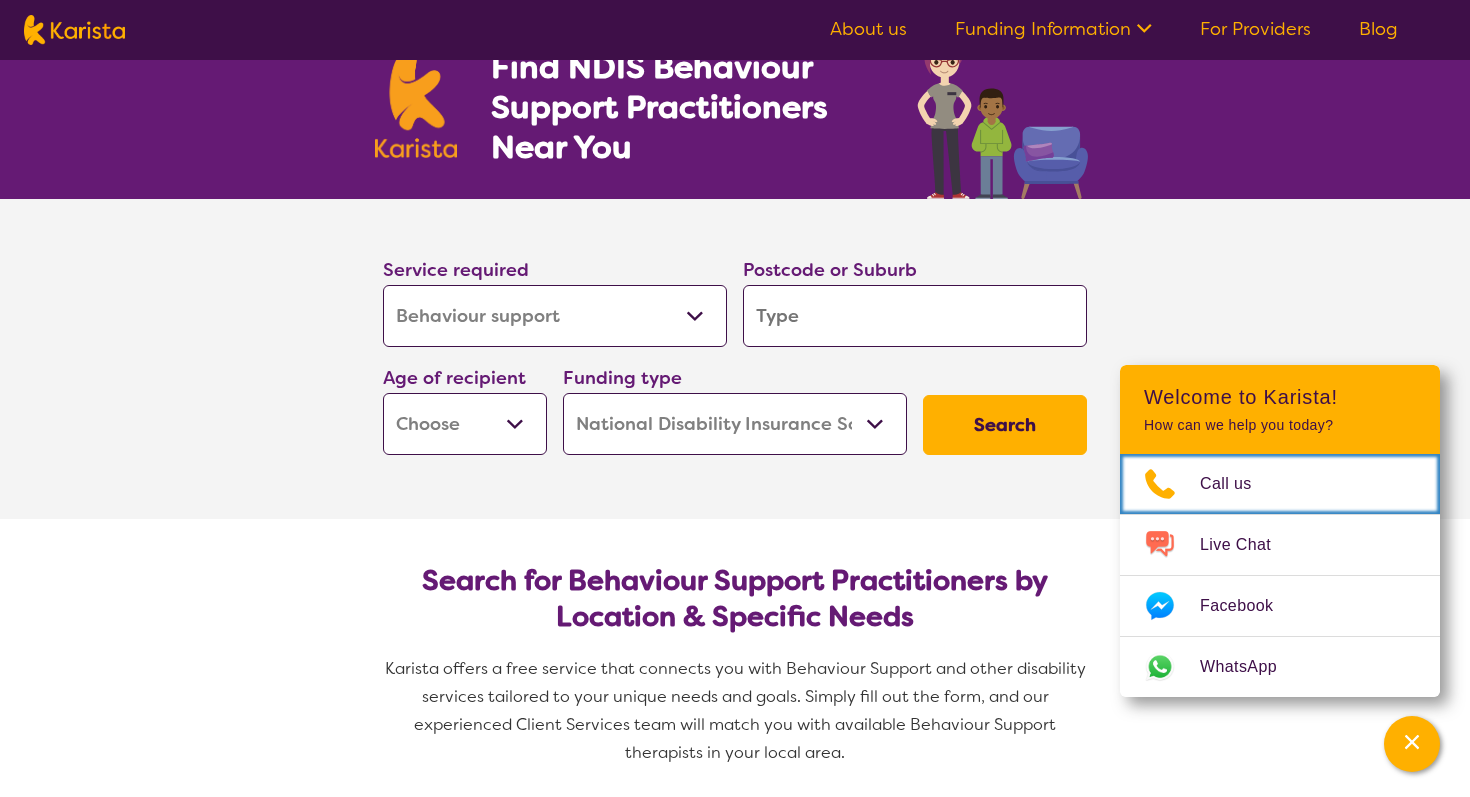 scroll, scrollTop: 98, scrollLeft: 0, axis: vertical 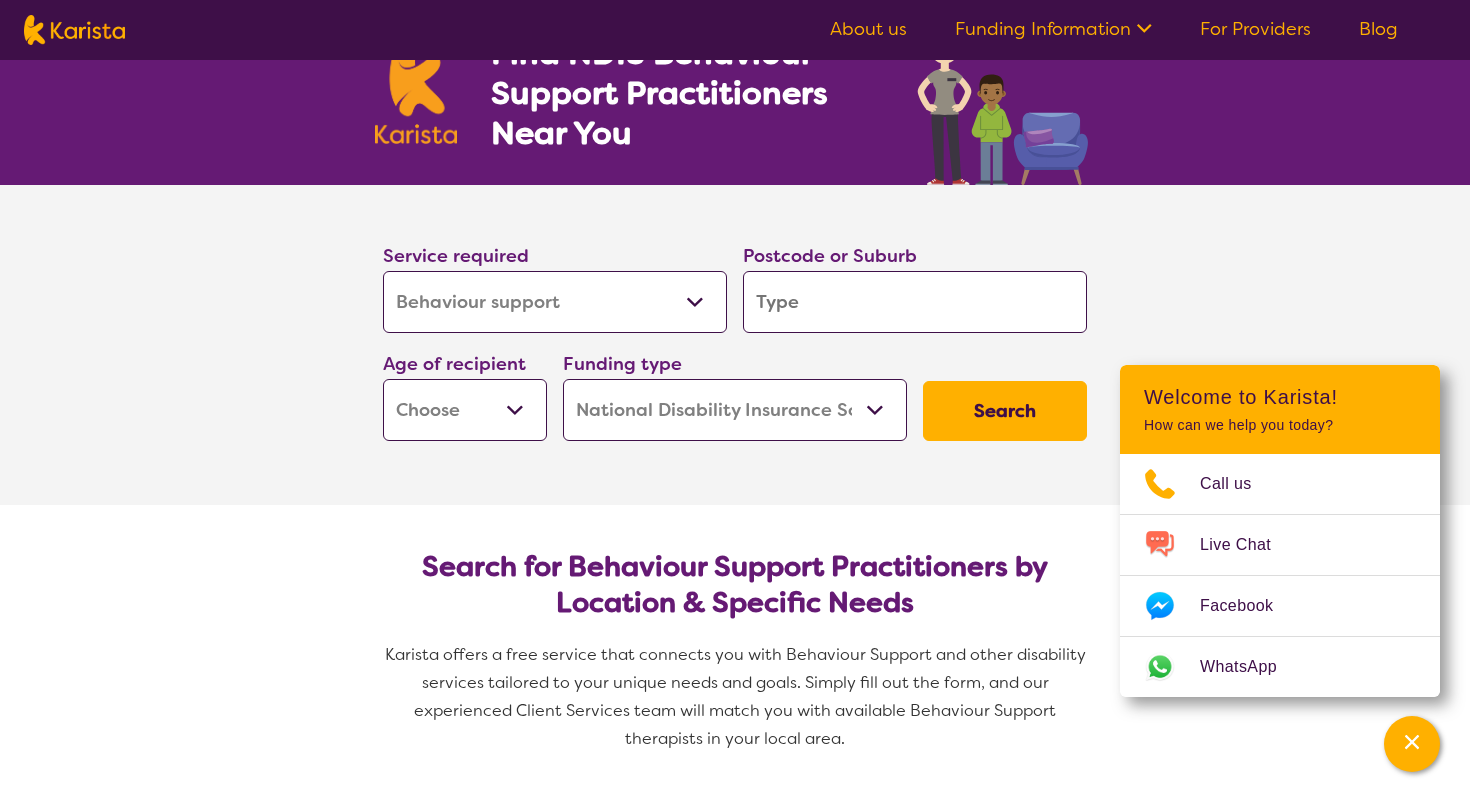 click on "Allied Health Assistant Assessment (ADHD or Autism) Behaviour support Counselling Dietitian Domestic and home help Employment Support Exercise physiology Home Care Package Provider Key Worker NDIS Plan management NDIS Support Coordination Nursing services Occupational therapy Personal care Physiotherapy Podiatry Psychology Psychosocial Recovery Coach Respite Speech therapy Support worker Supported accommodation" at bounding box center [555, 302] 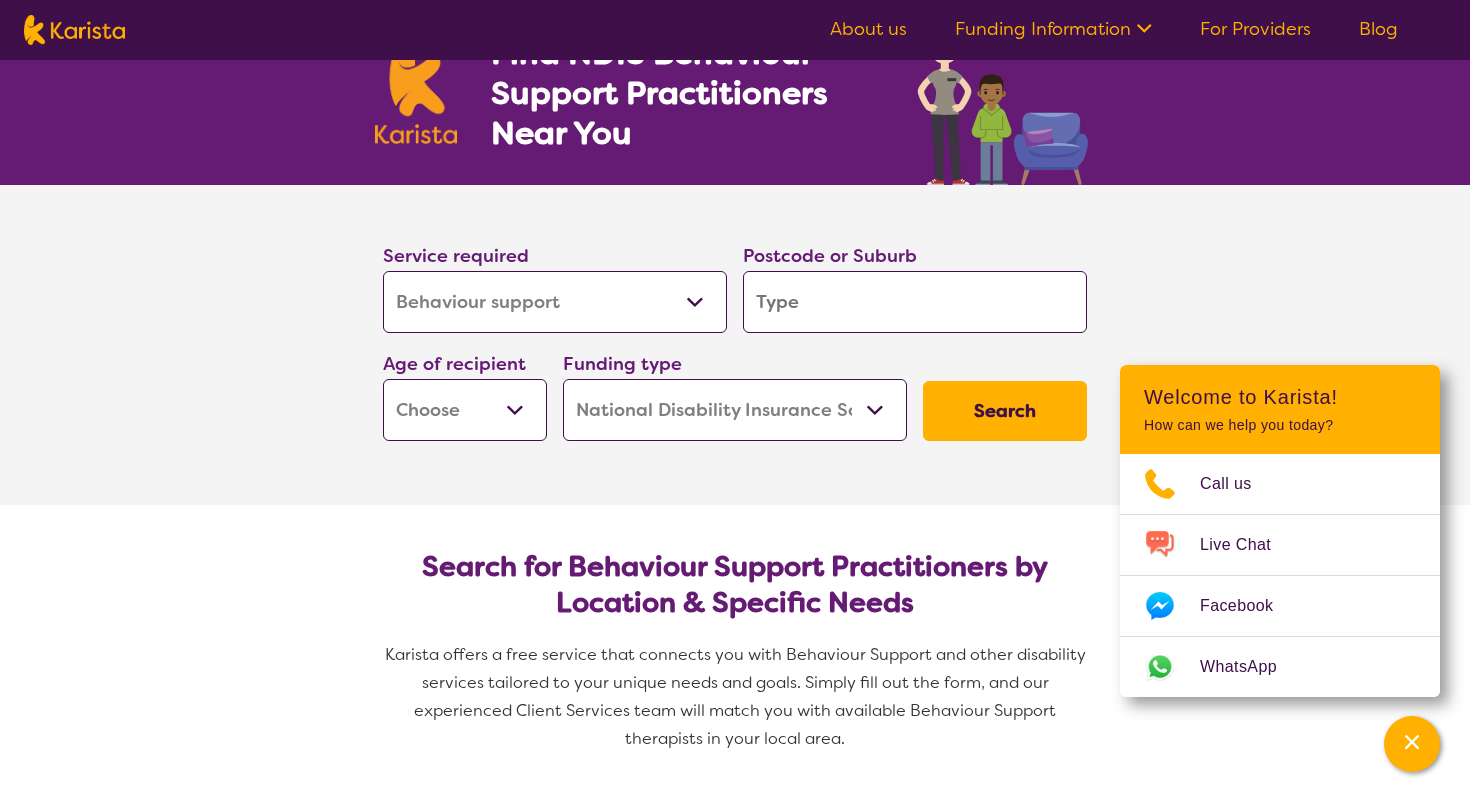 click at bounding box center [915, 302] 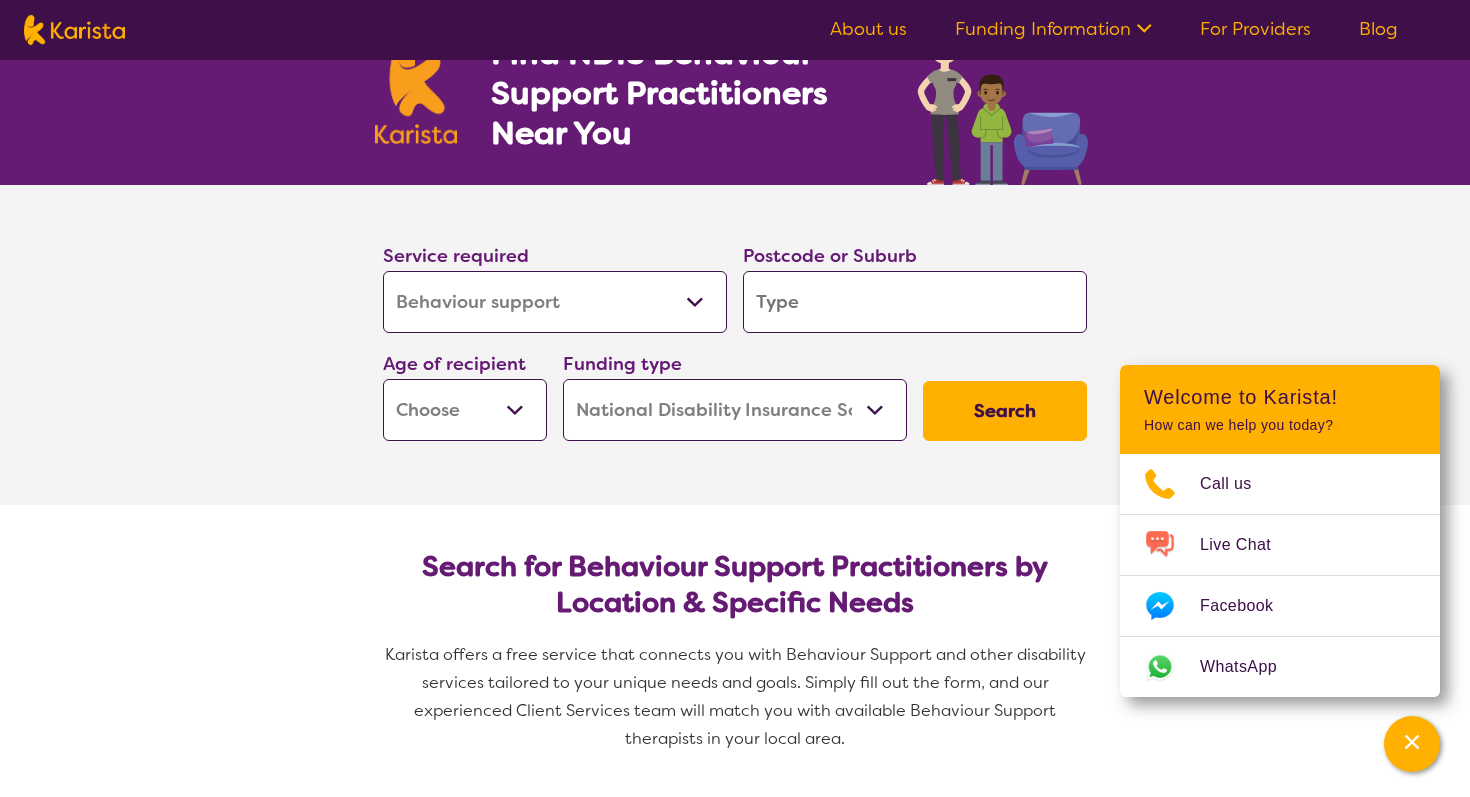 type on "n" 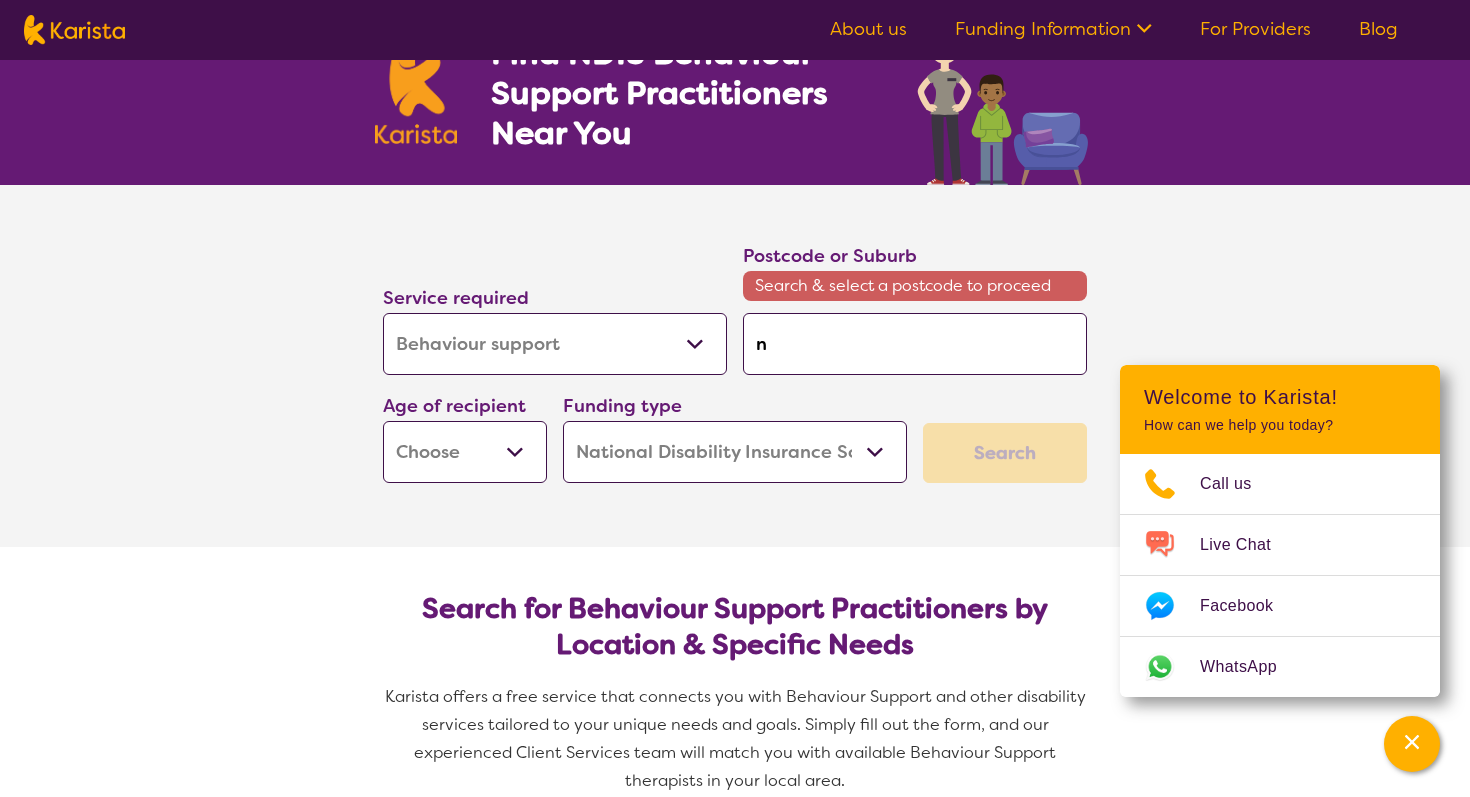 type on "no" 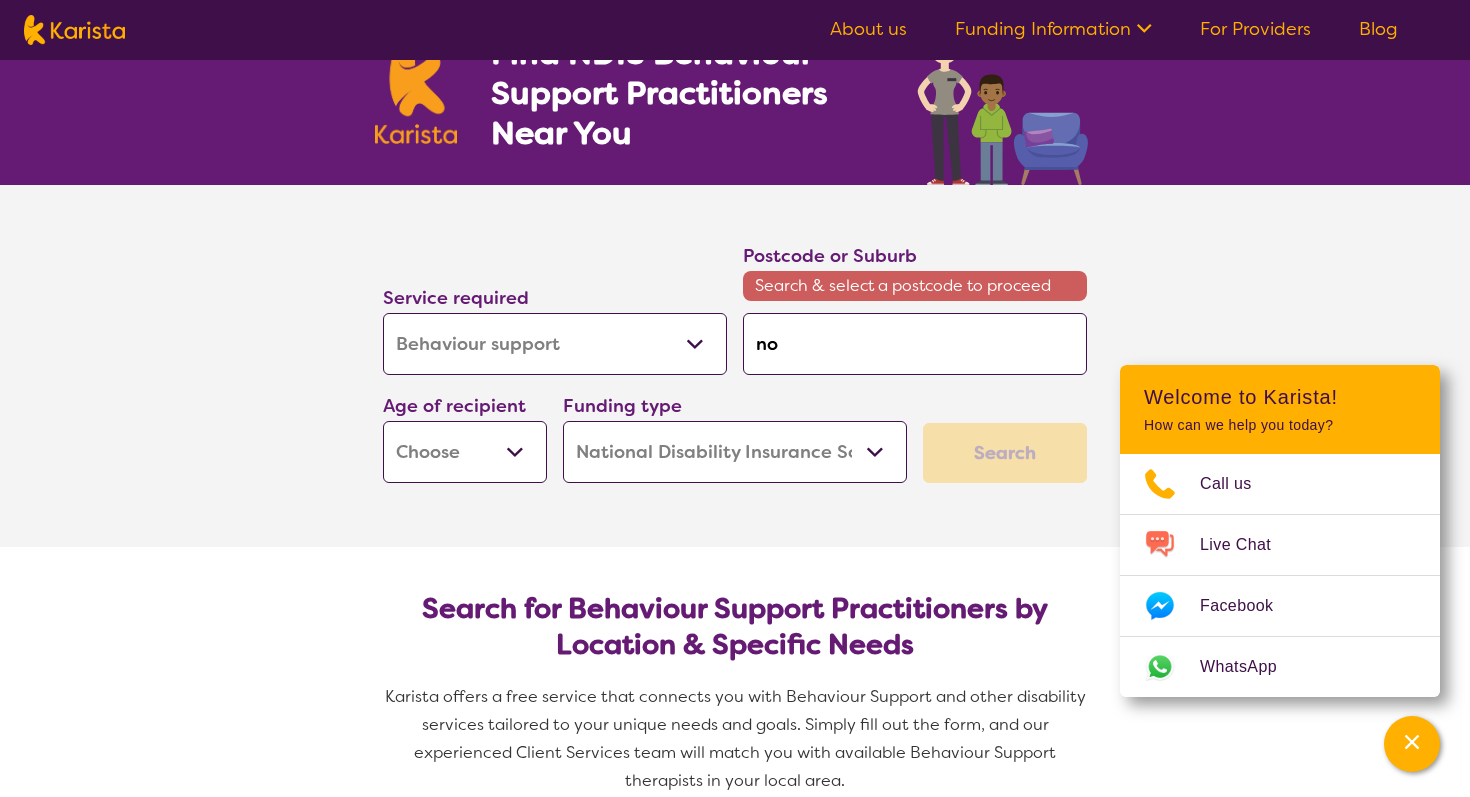 type on "[CITY]" 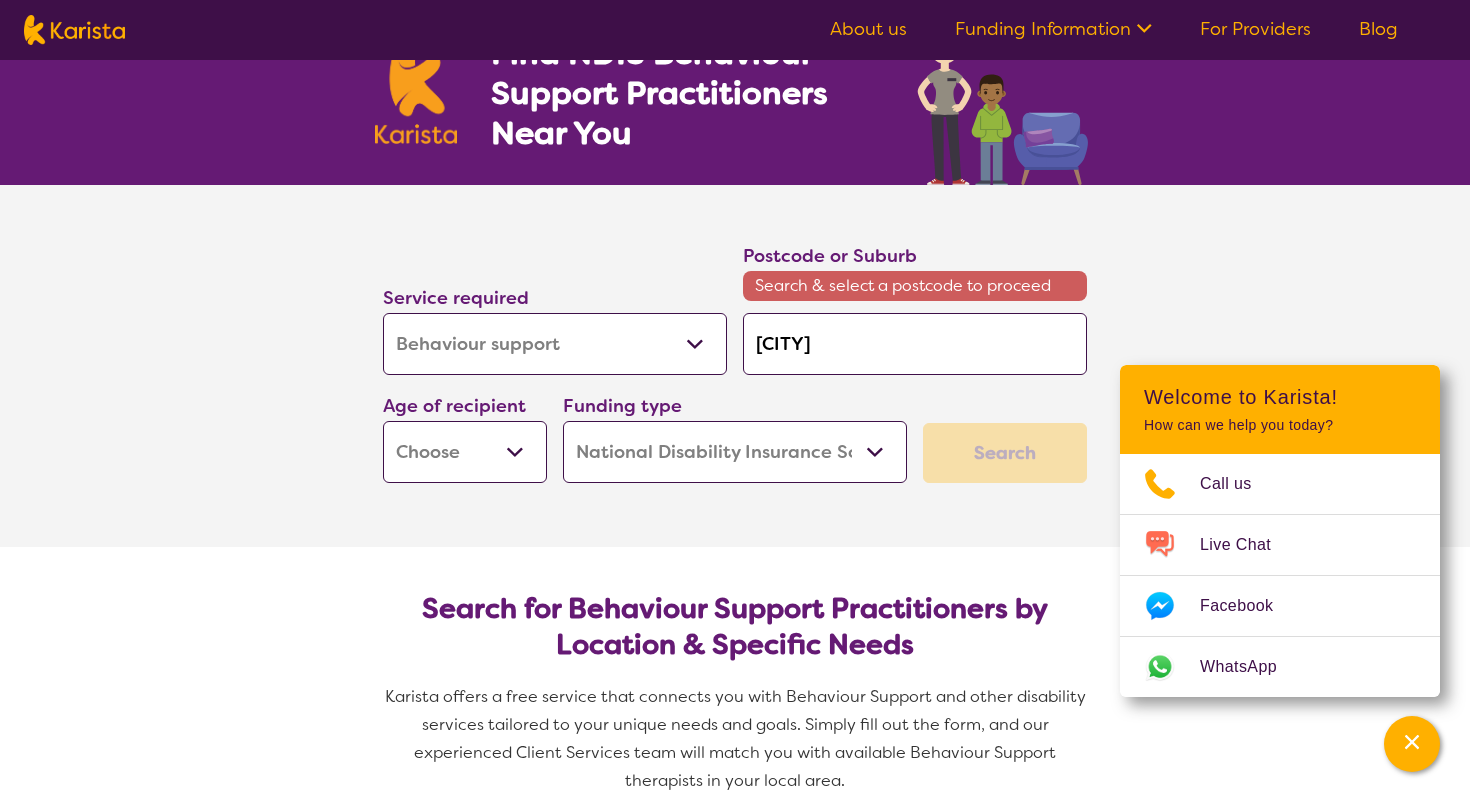 type on "[CITY]" 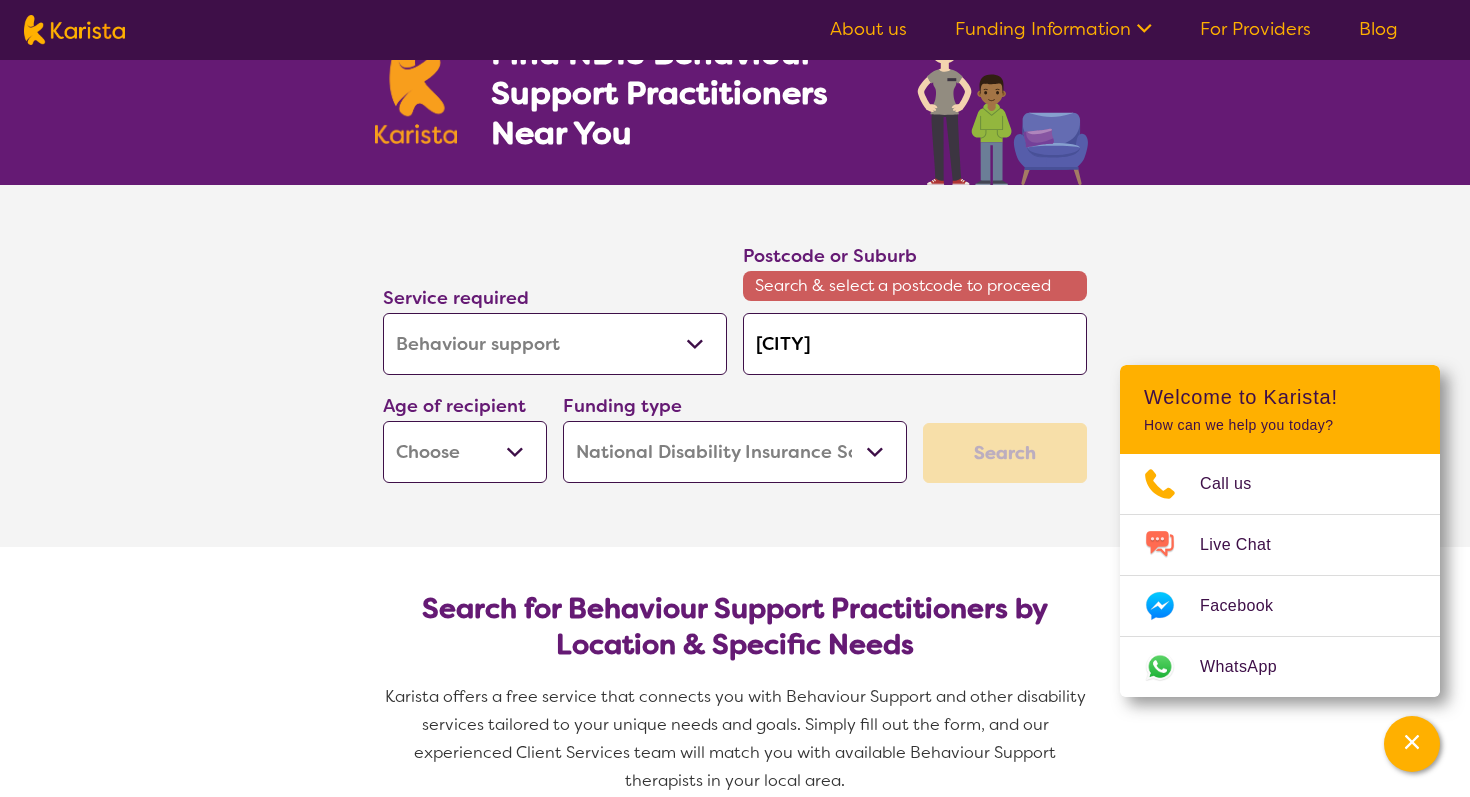 type on "[CITY]" 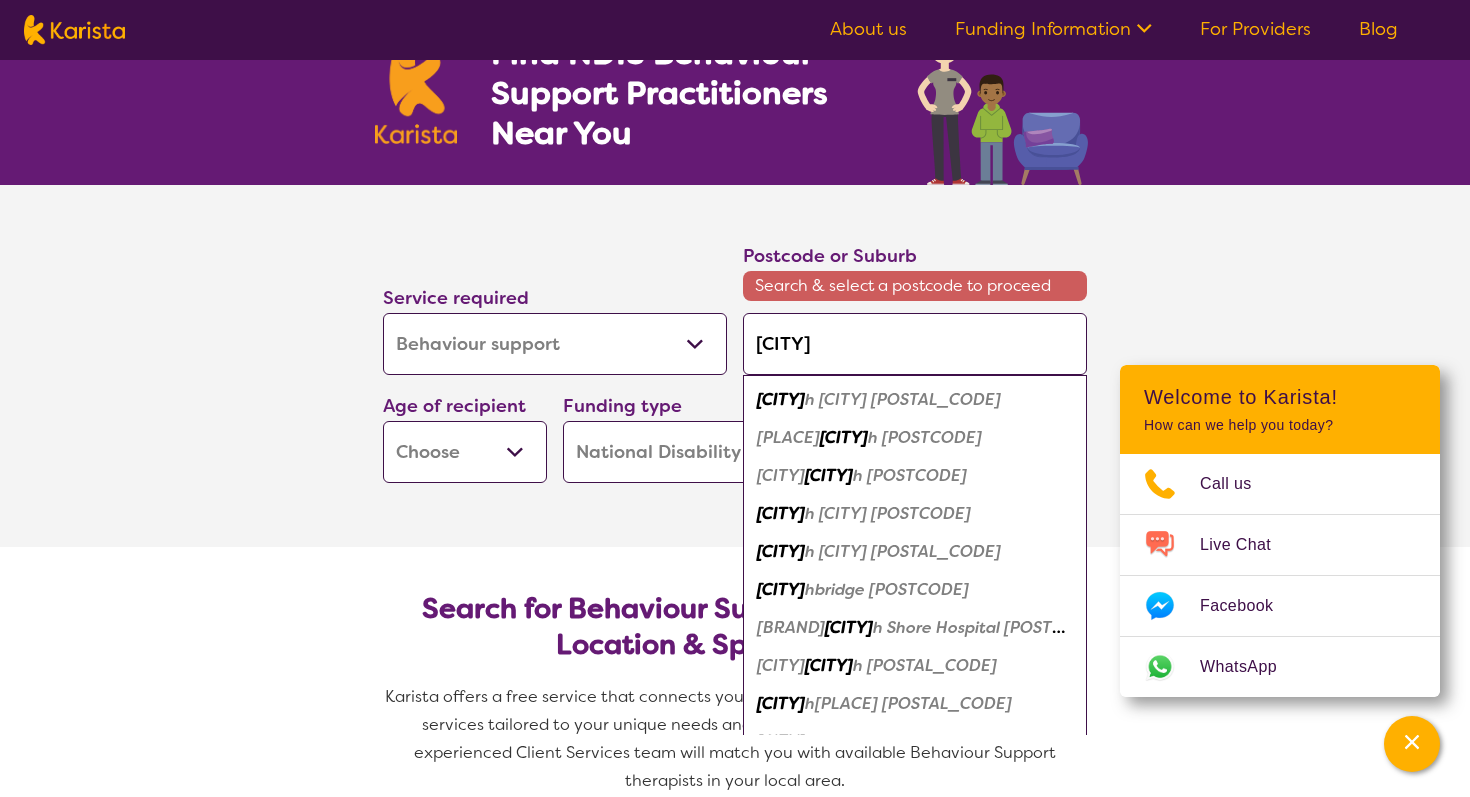 type on "[CITY]" 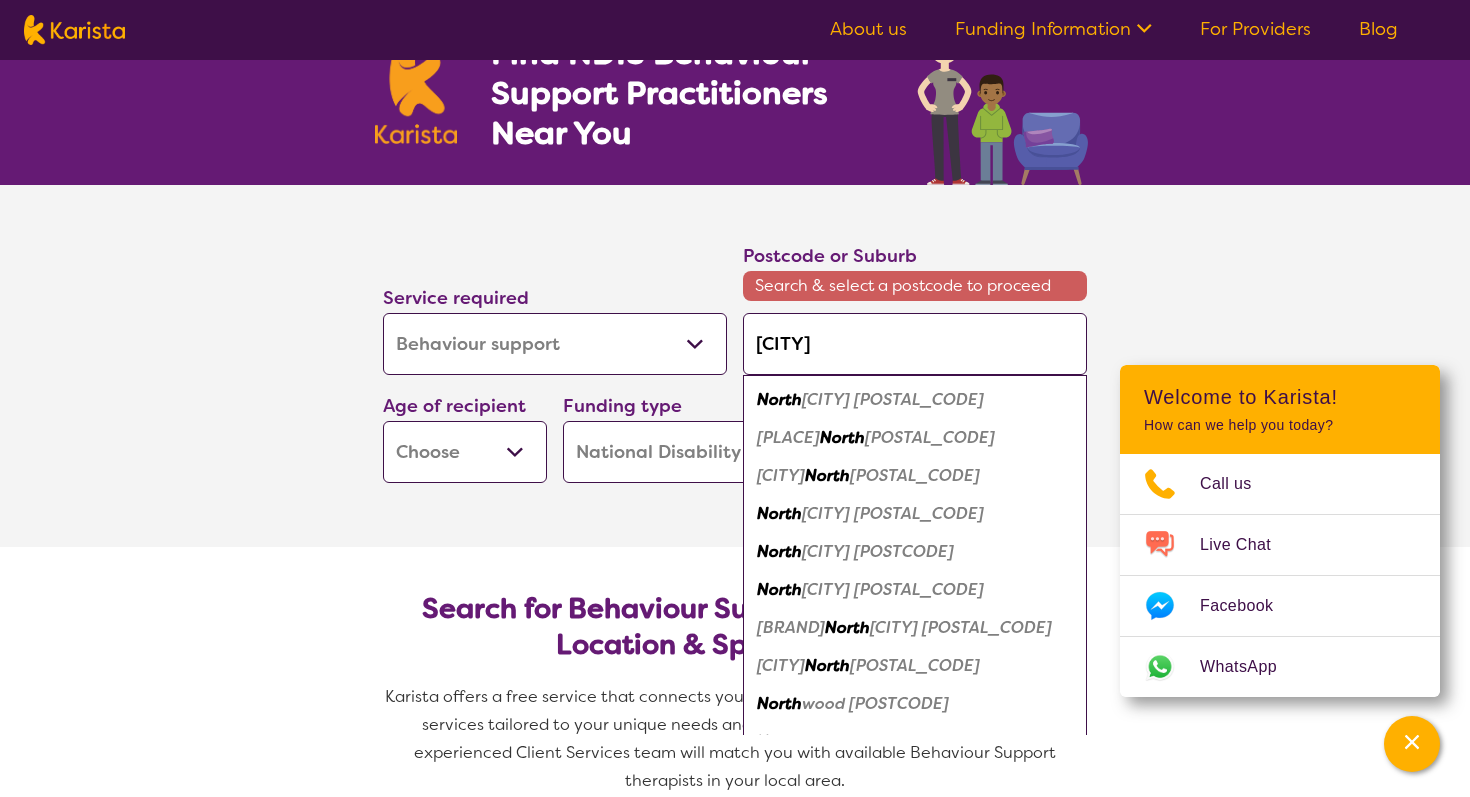 type on "[PLACE]" 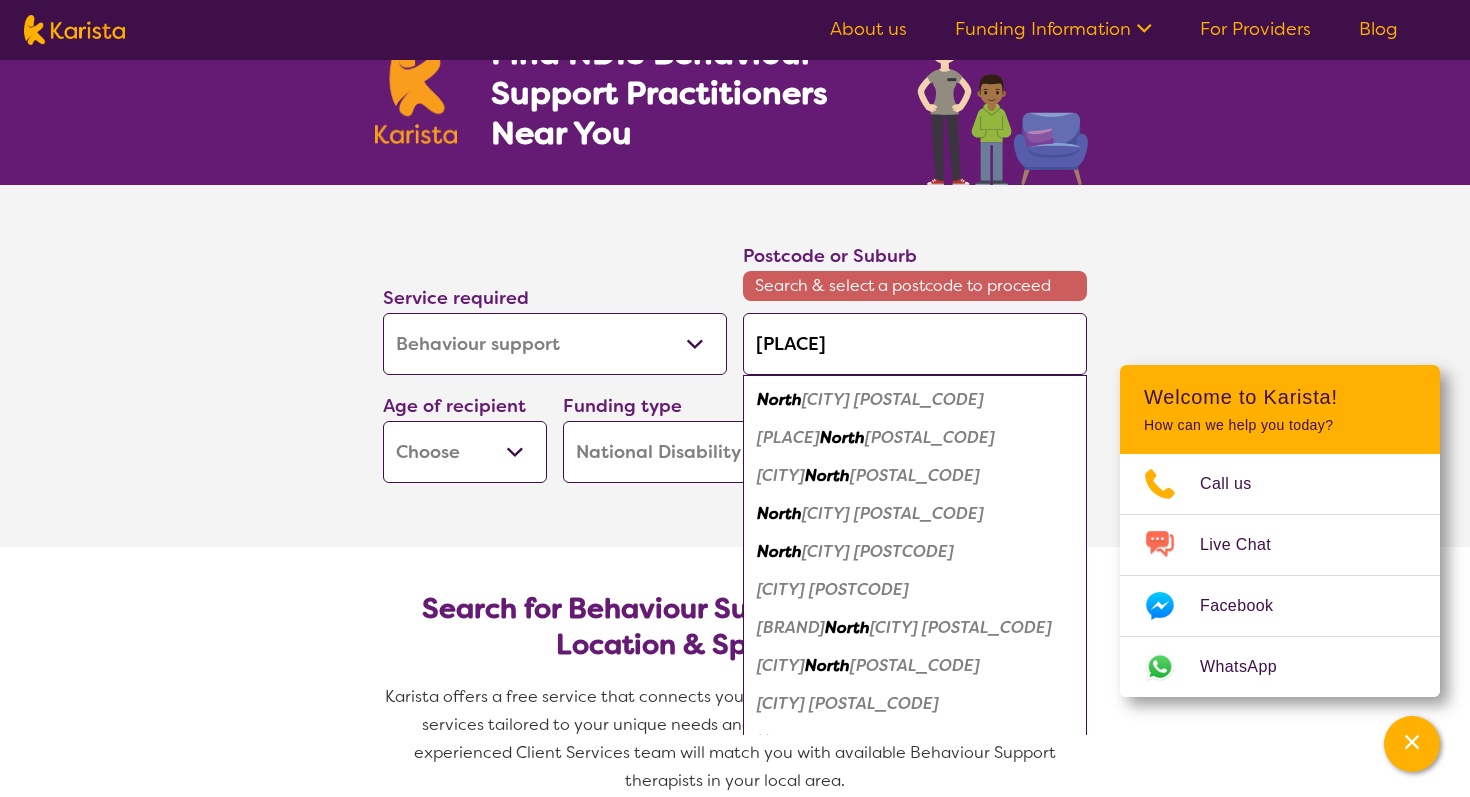 type on "[PLACE]" 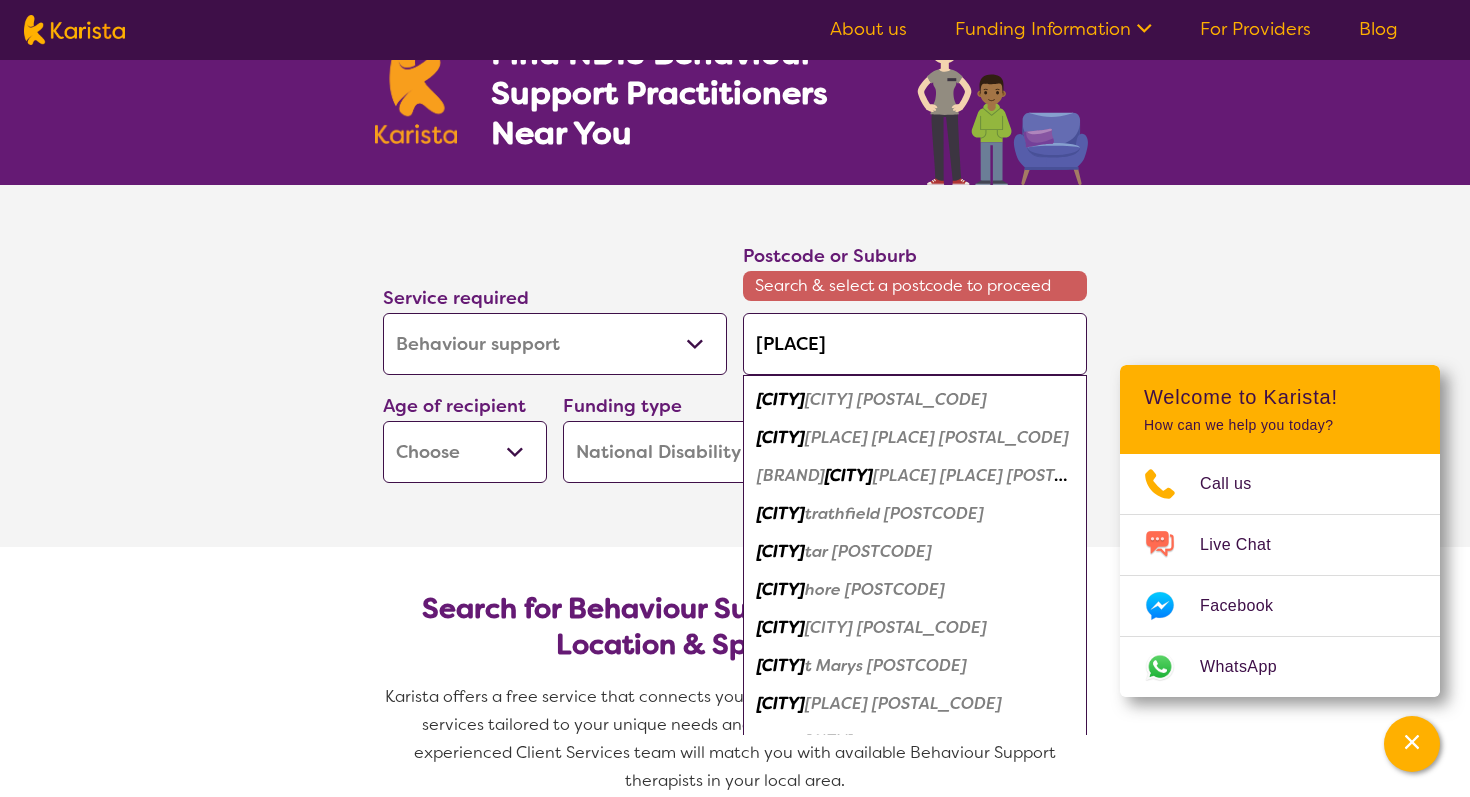 type on "[PLACE]" 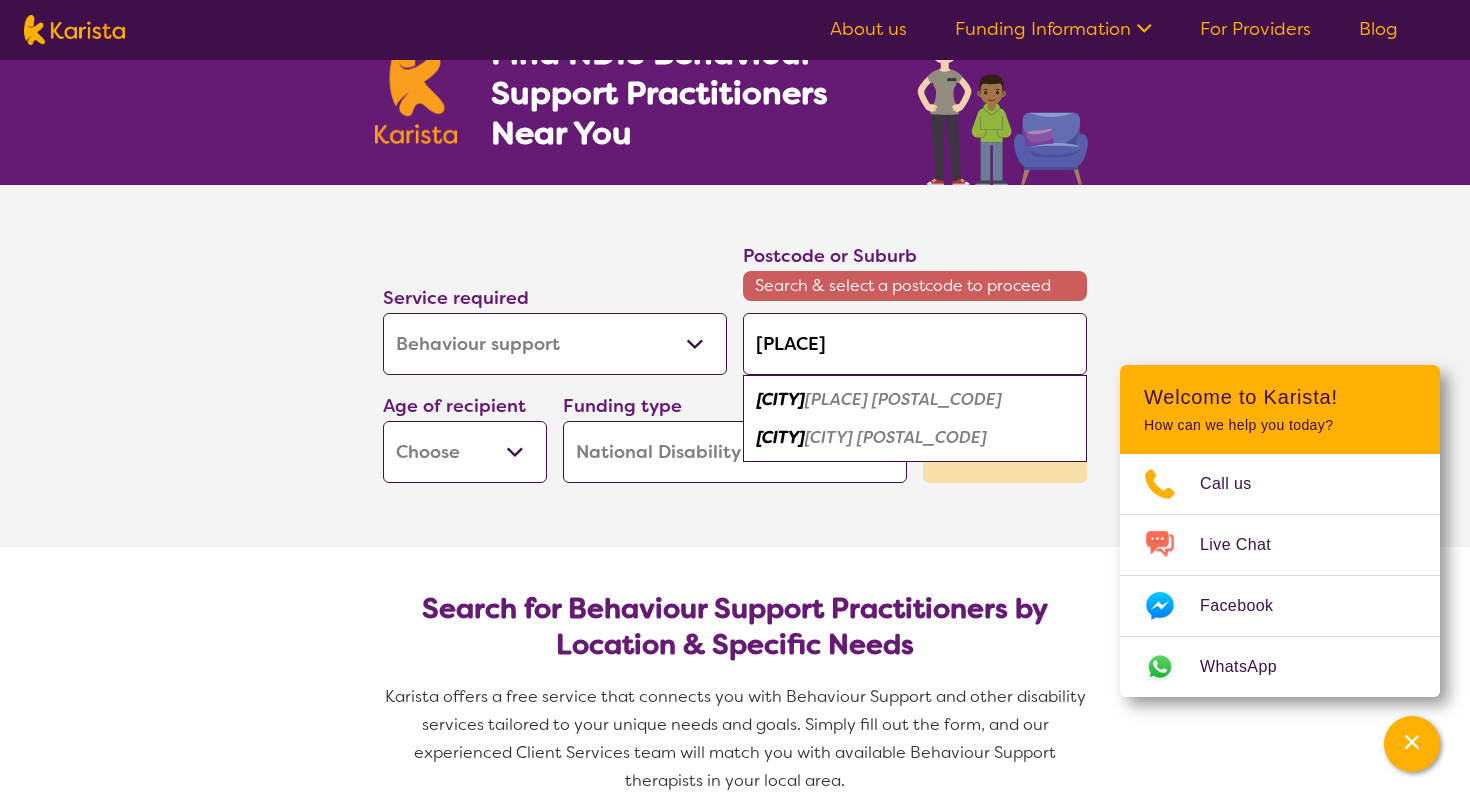 click on "[PLACE] [PLACE] [POSTAL_CODE]" at bounding box center [915, 400] 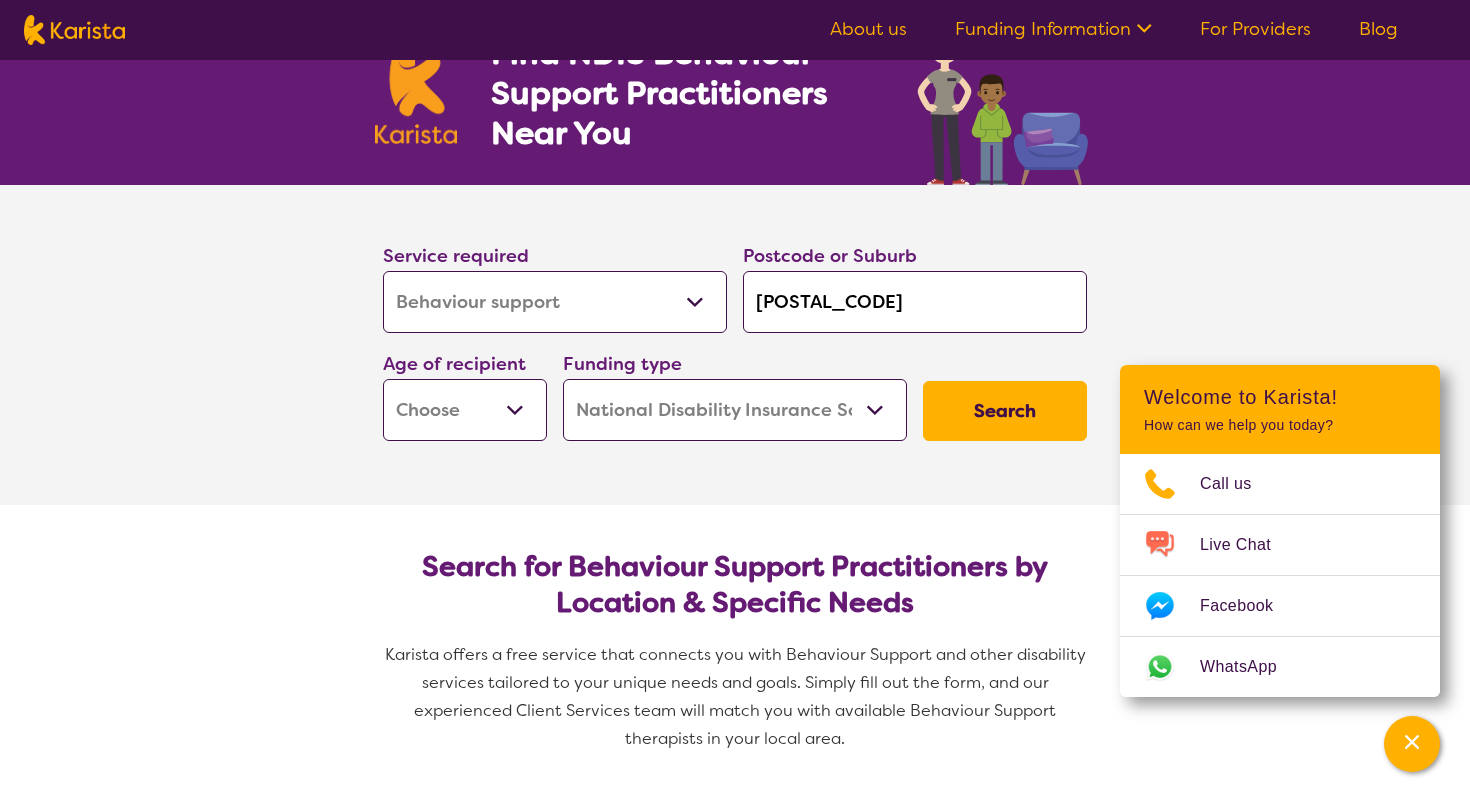 click on "Early Childhood - 0 to 9 Child - 10 to 11 Adolescent - 12 to 17 Adult - 18 to 64 Aged - 65+" at bounding box center [465, 410] 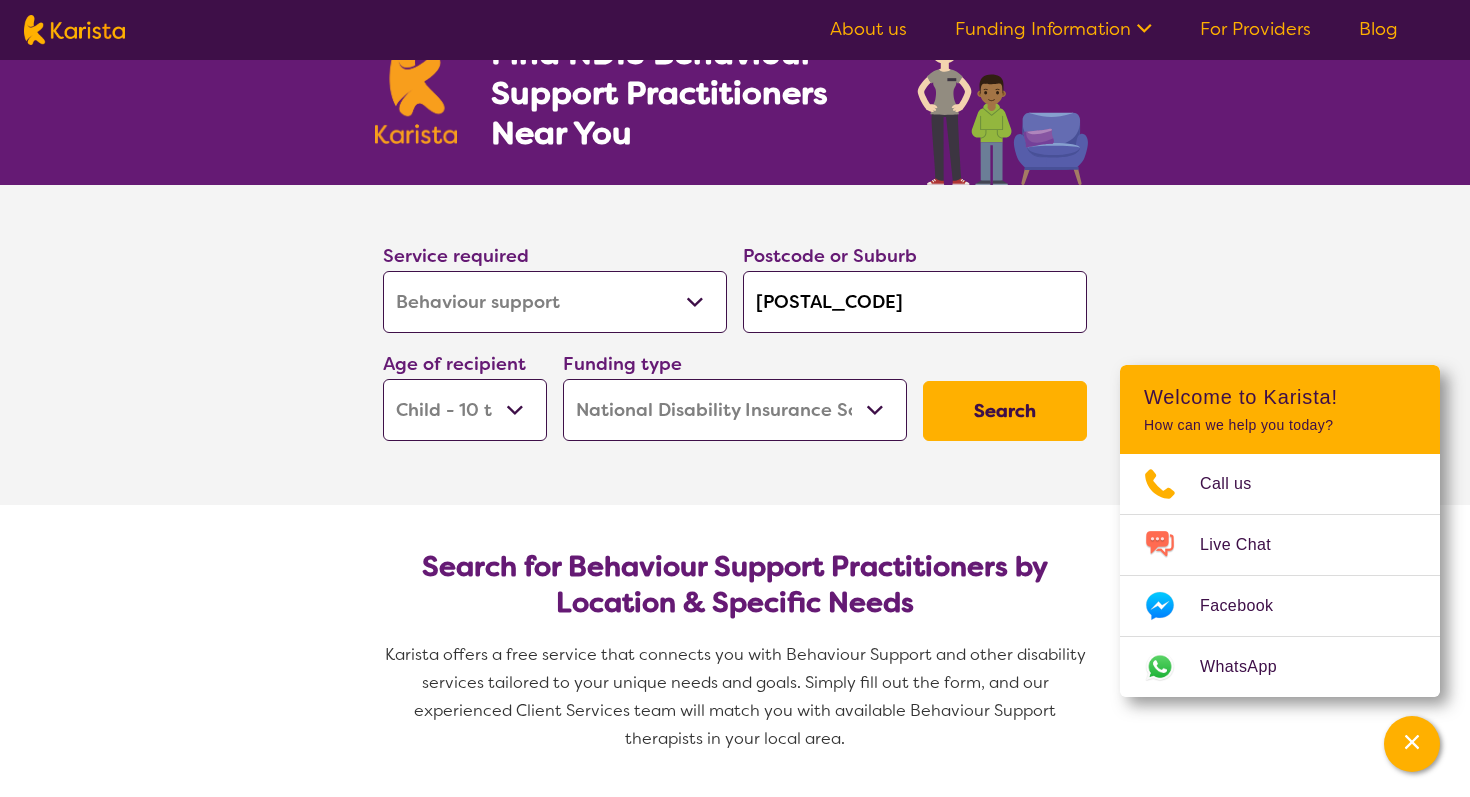 select on "CH" 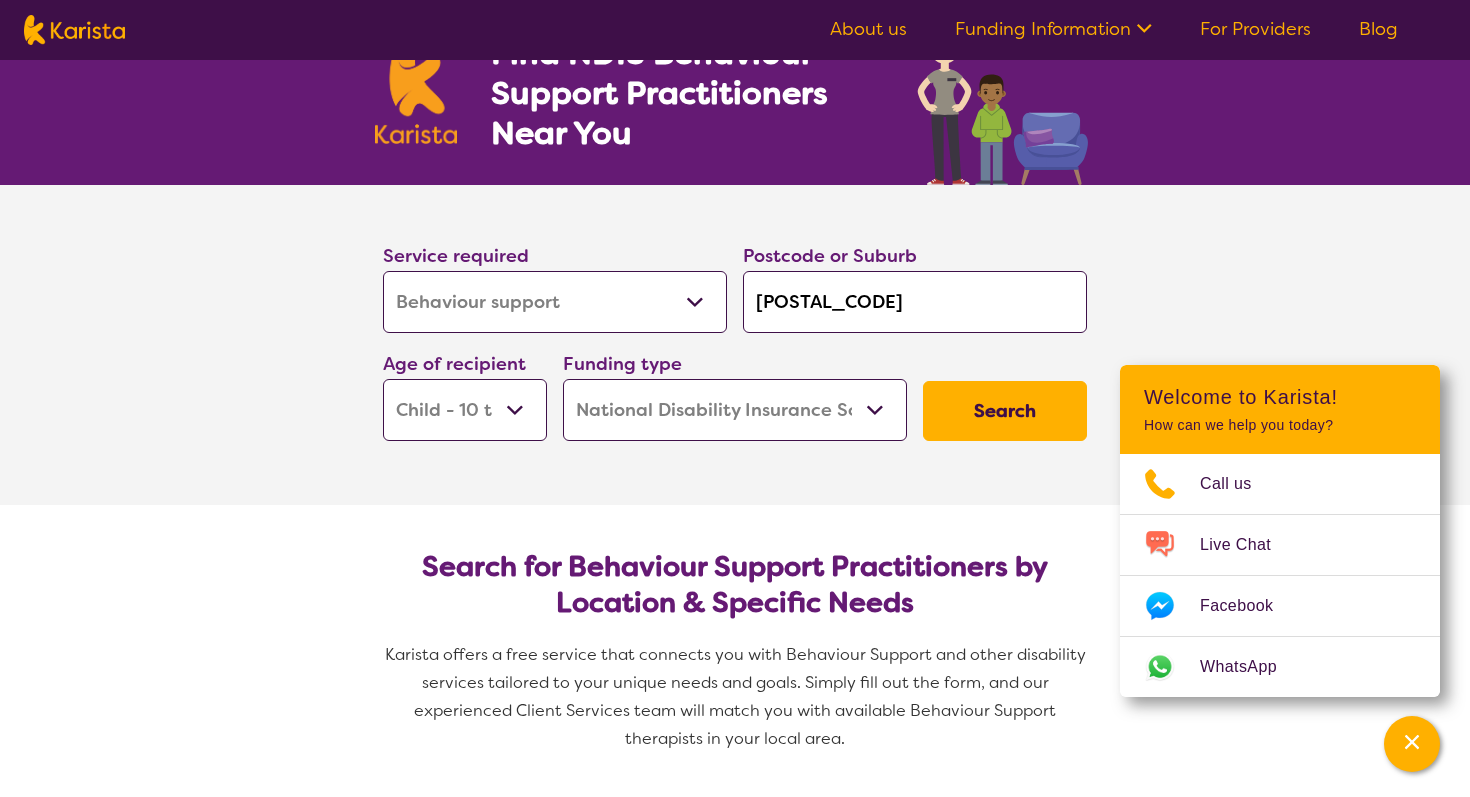 click on "Early Childhood - 0 to 9 Child - 10 to 11 Adolescent - 12 to 17 Adult - 18 to 64 Aged - 65+" at bounding box center (465, 410) 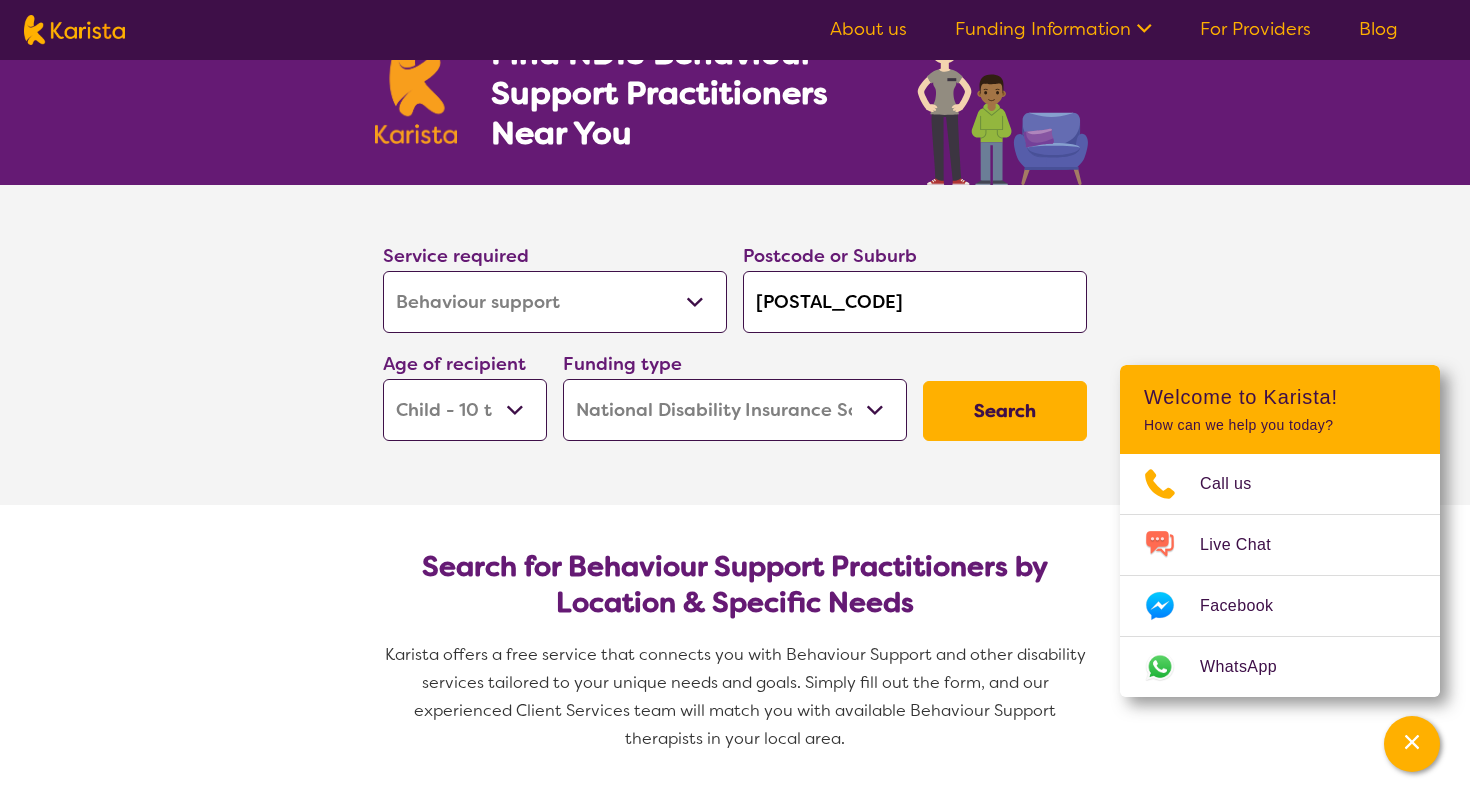 select on "EC" 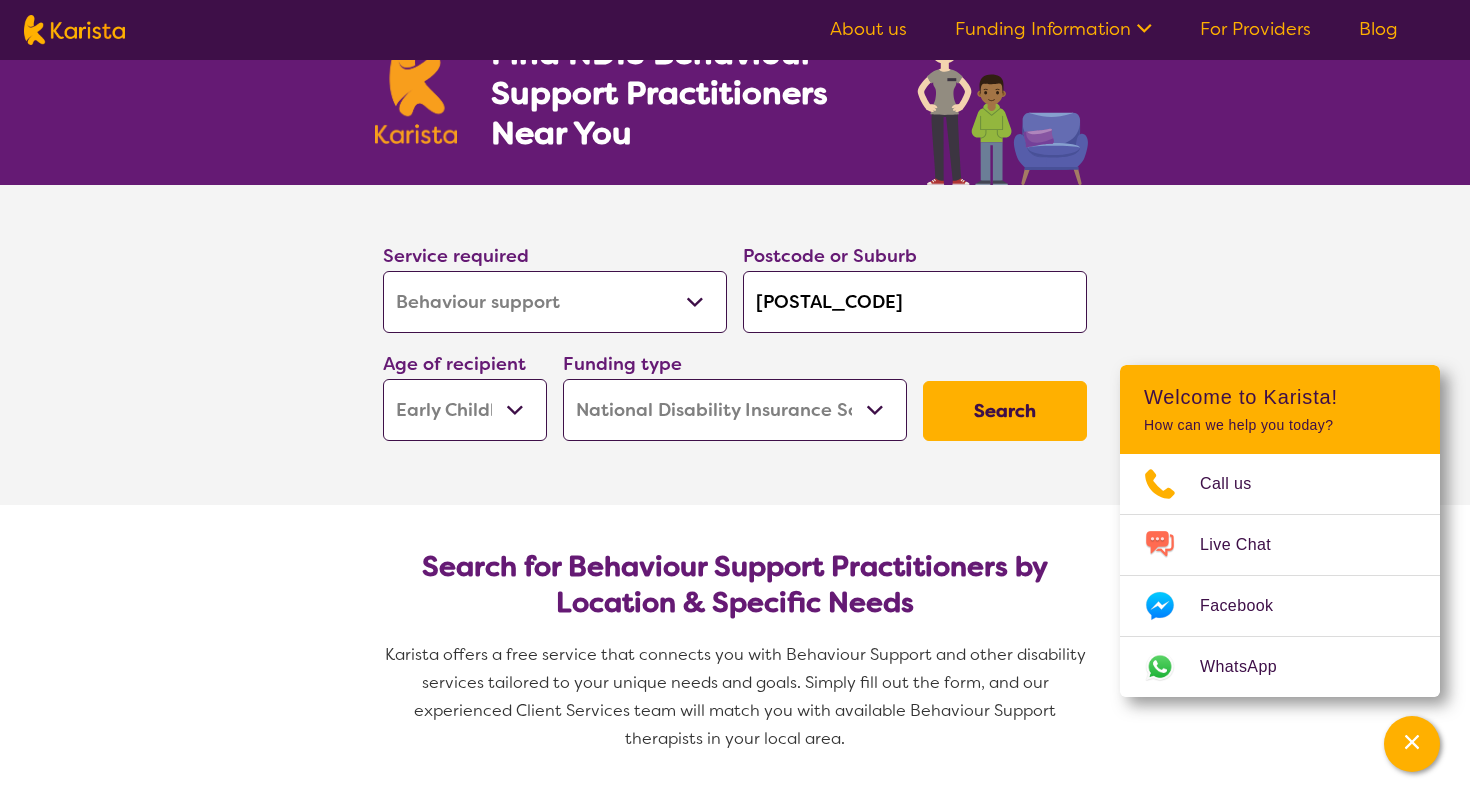 select on "EC" 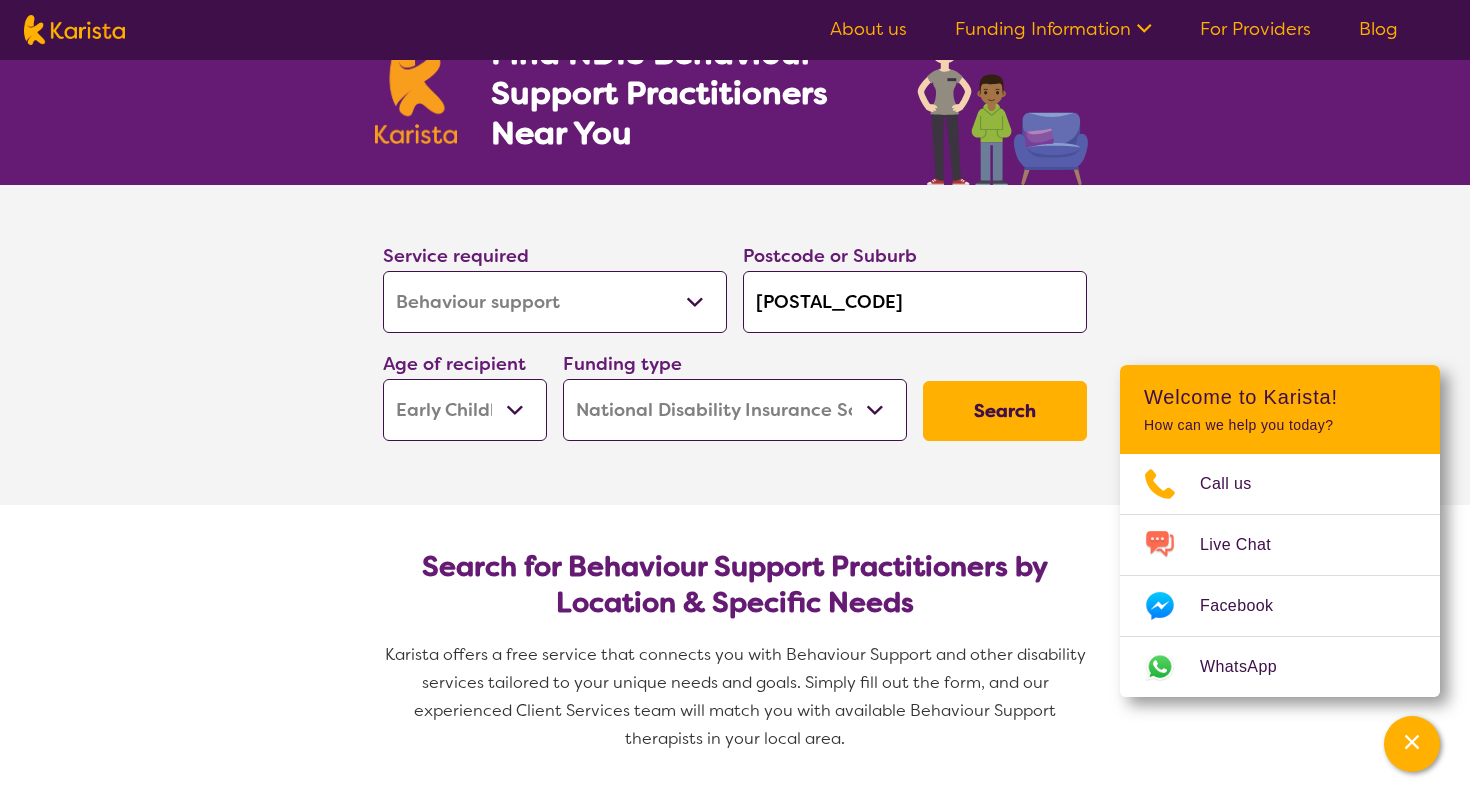 click on "Home Care Package (HCP) National Disability Insurance Scheme (NDIS) I don't know" at bounding box center [735, 410] 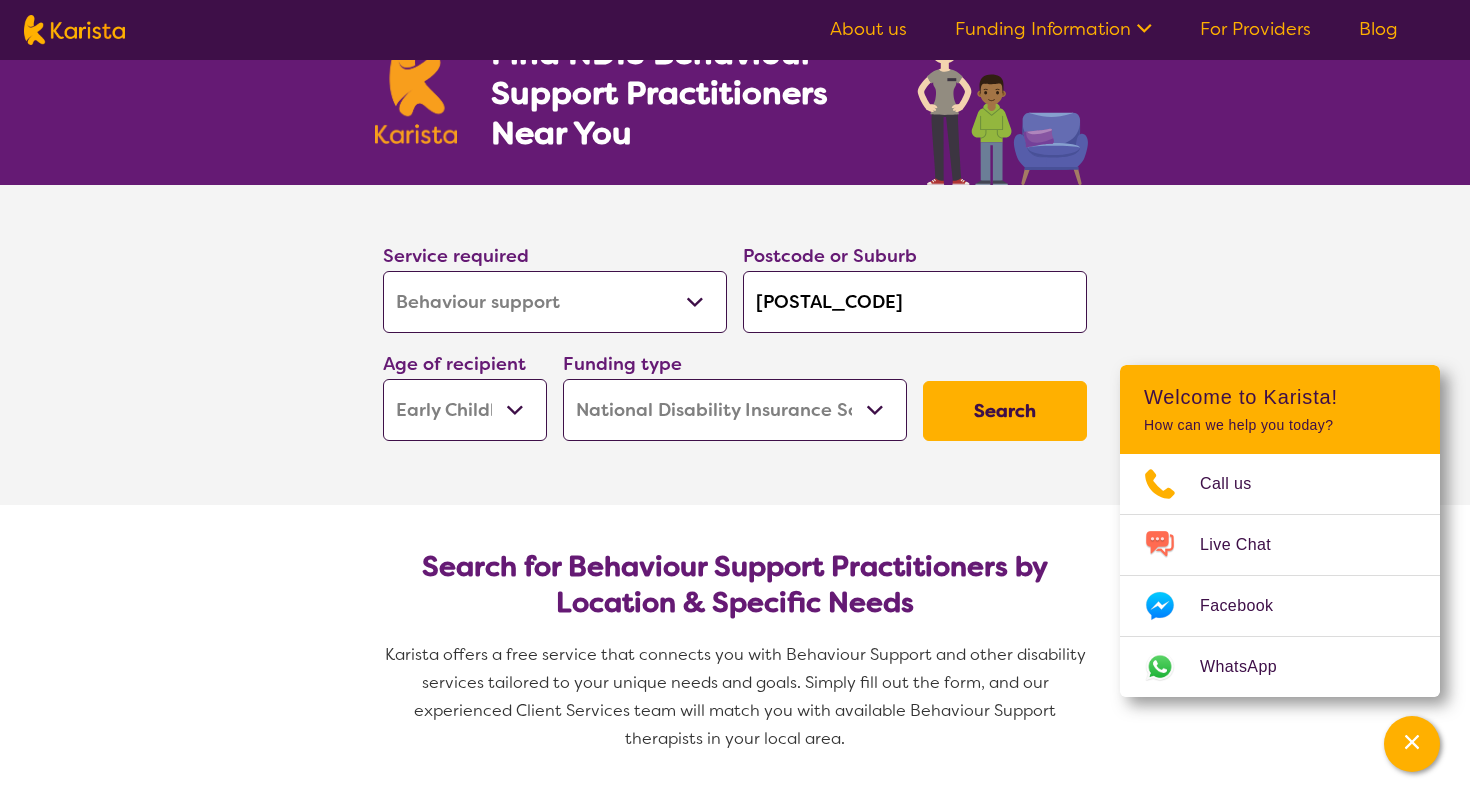 select on "i-don-t-know" 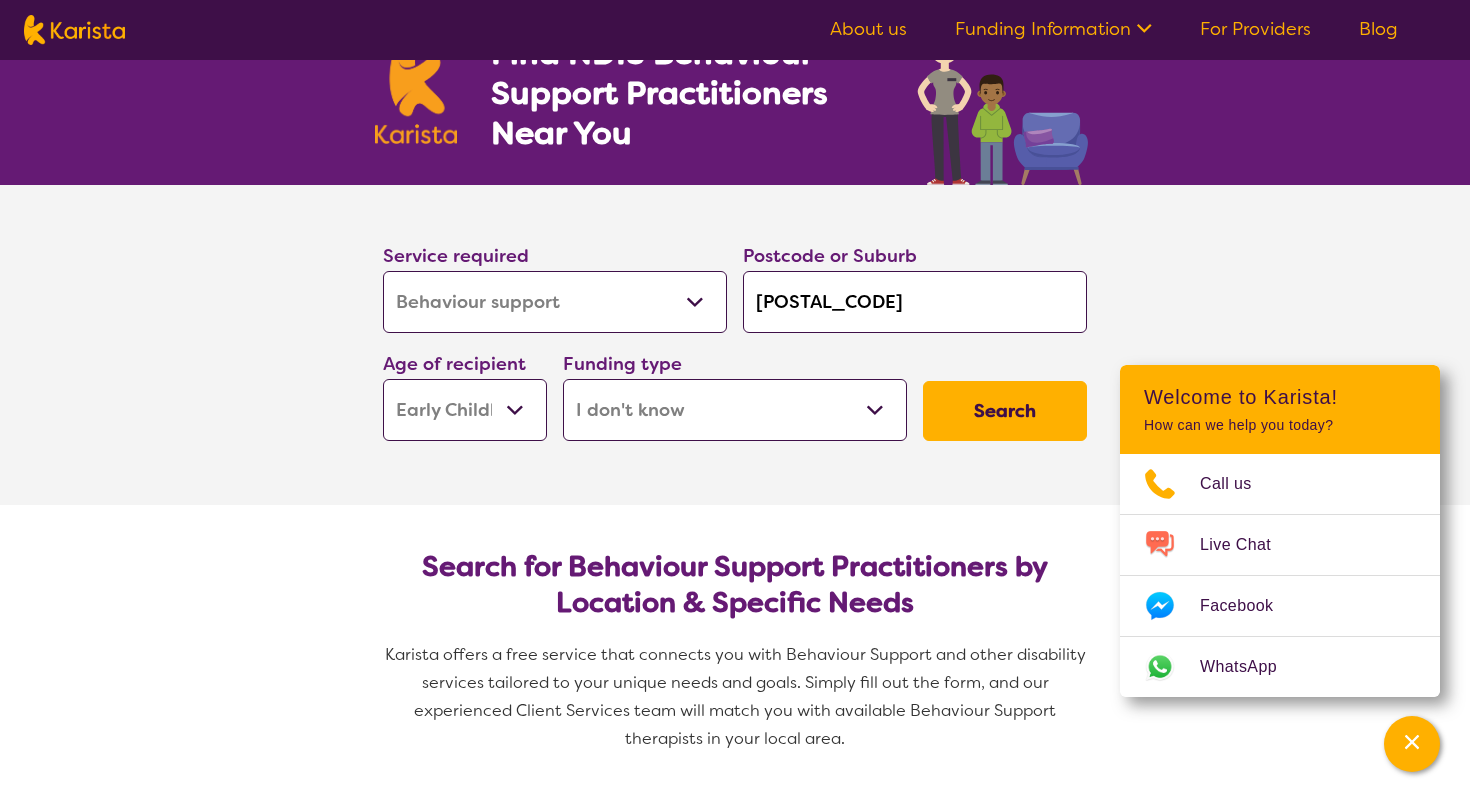 select on "i-don-t-know" 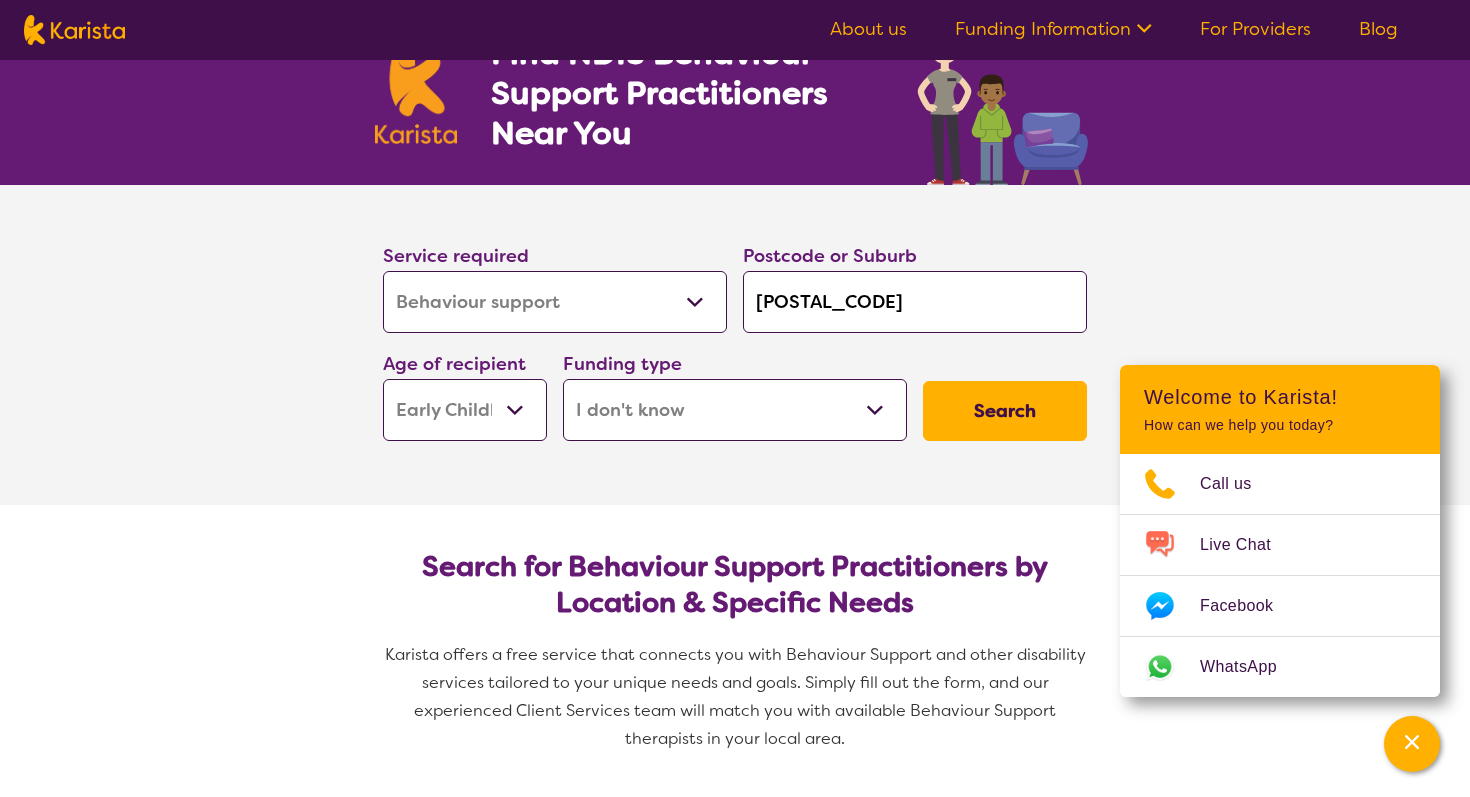 click on "Search" at bounding box center (1005, 411) 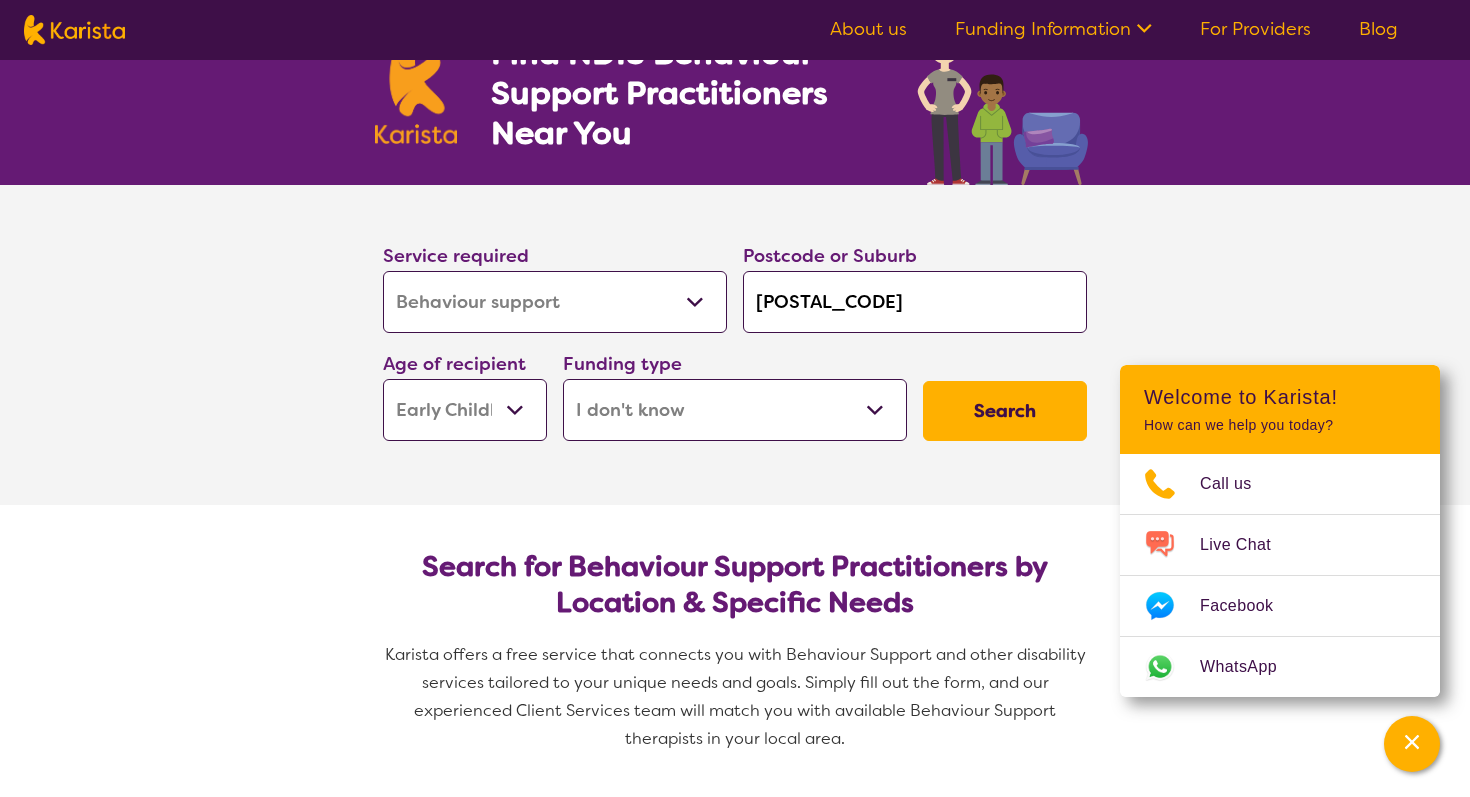 scroll, scrollTop: 0, scrollLeft: 0, axis: both 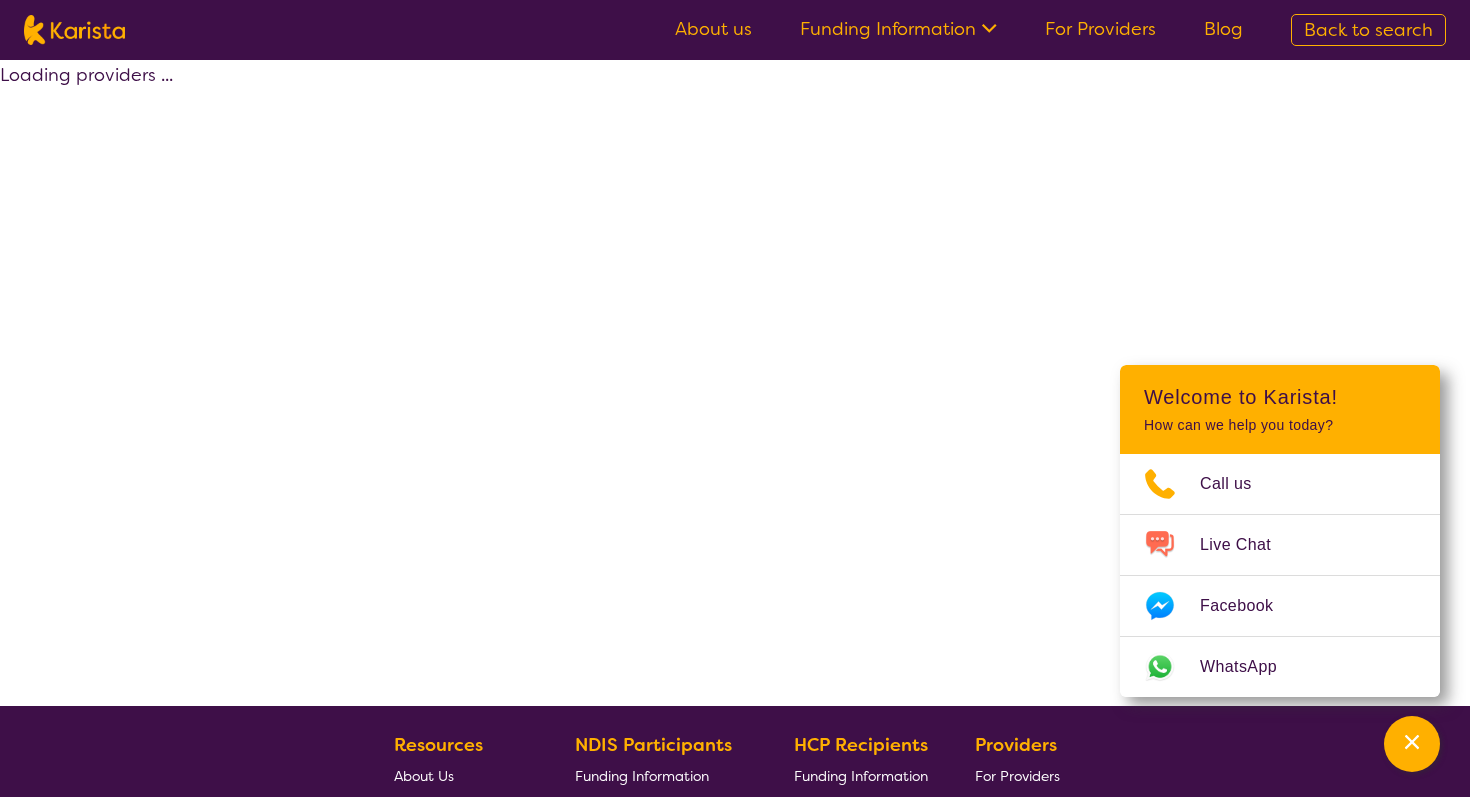 select on "Behaviour support" 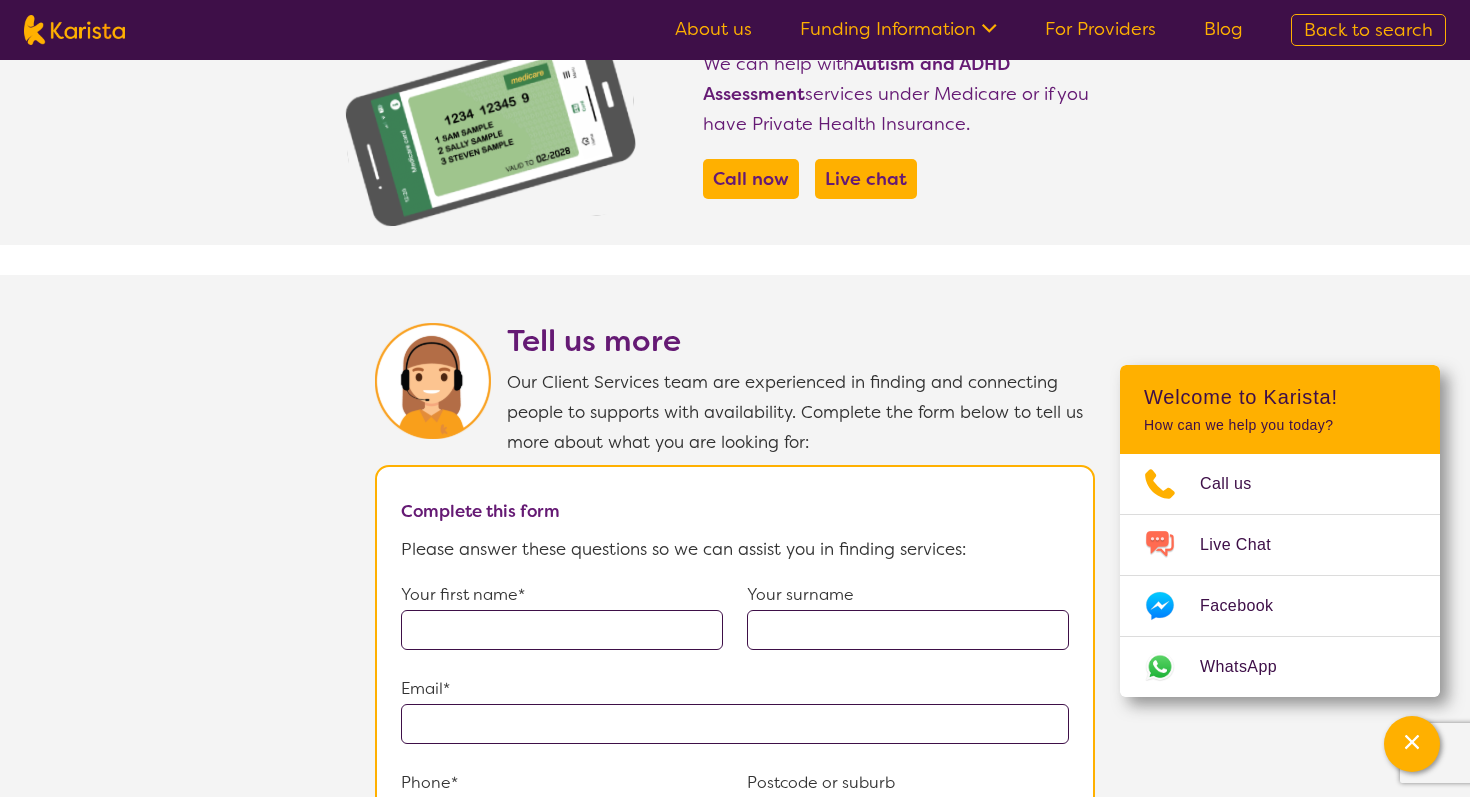 select on "Behaviour support" 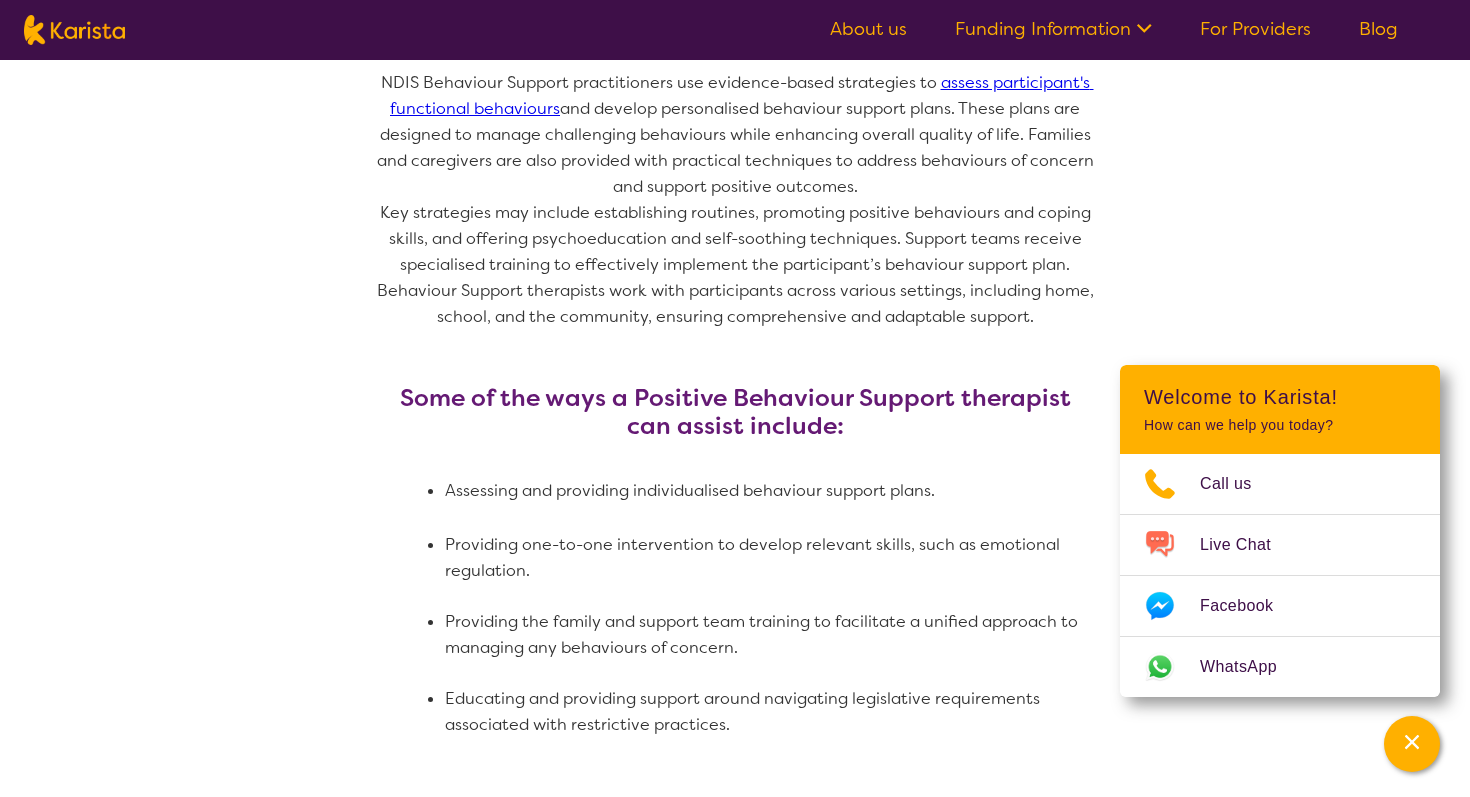 scroll, scrollTop: 78, scrollLeft: 0, axis: vertical 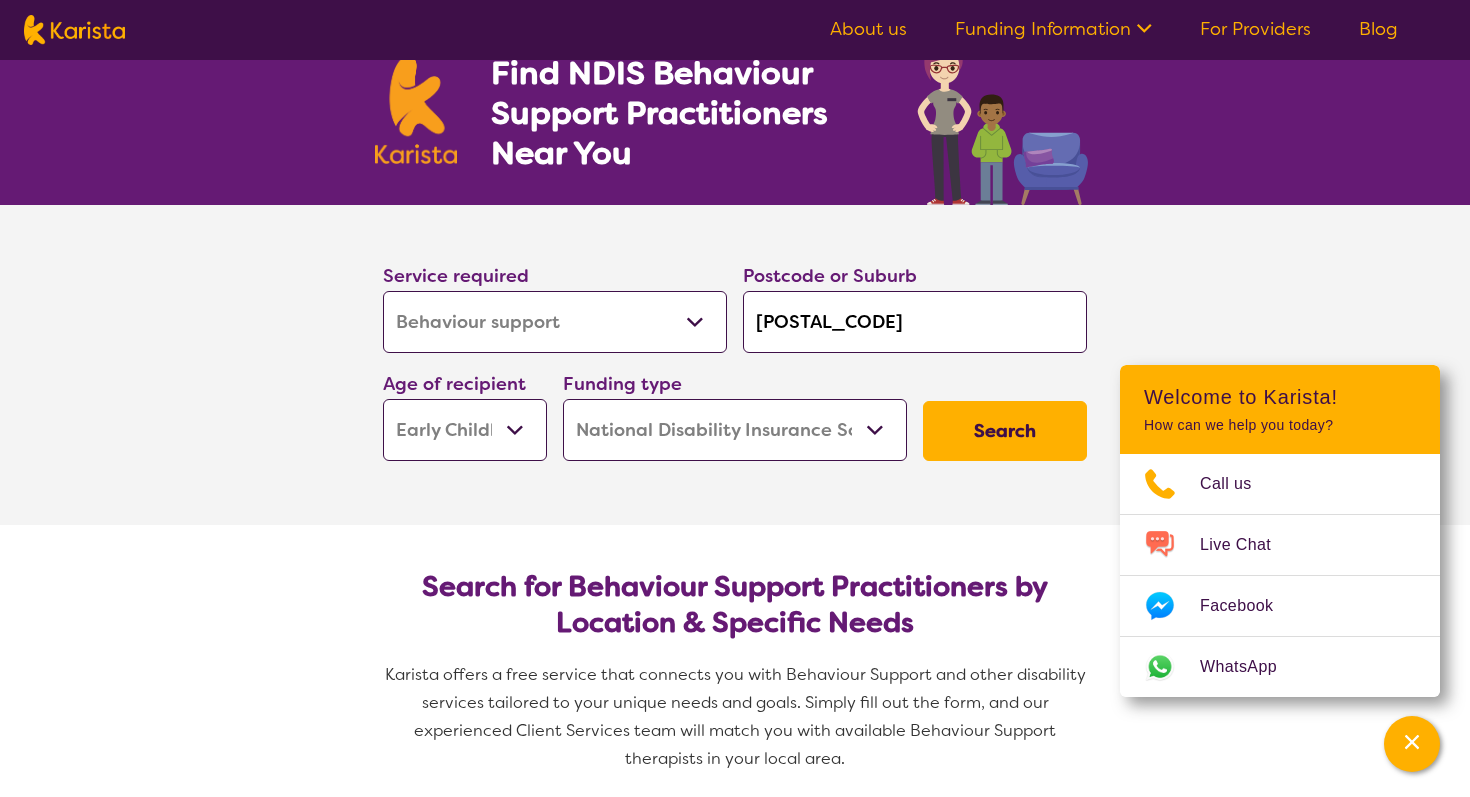 click on "Home Care Package (HCP) National Disability Insurance Scheme (NDIS) I don't know" at bounding box center [735, 430] 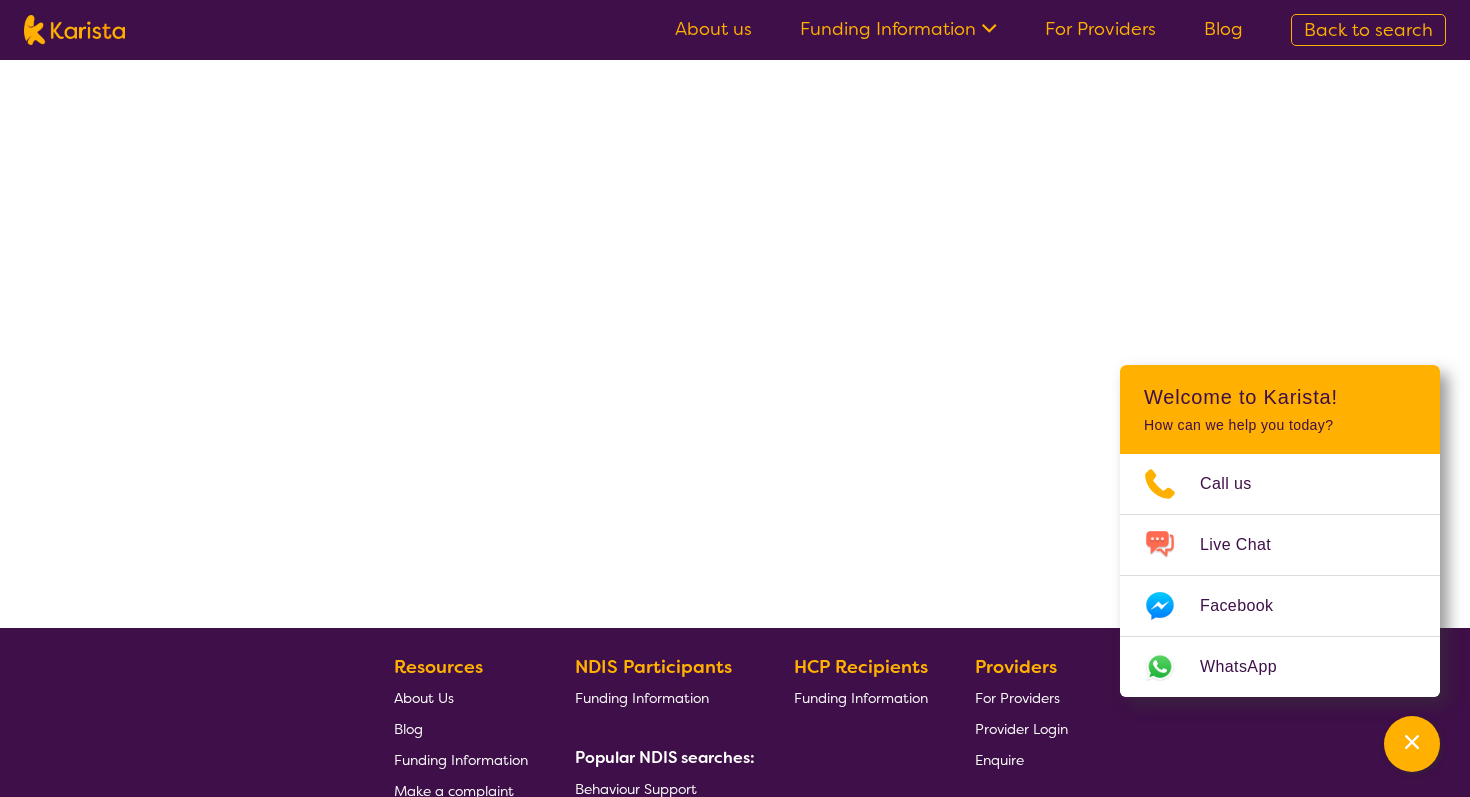 scroll, scrollTop: 0, scrollLeft: 0, axis: both 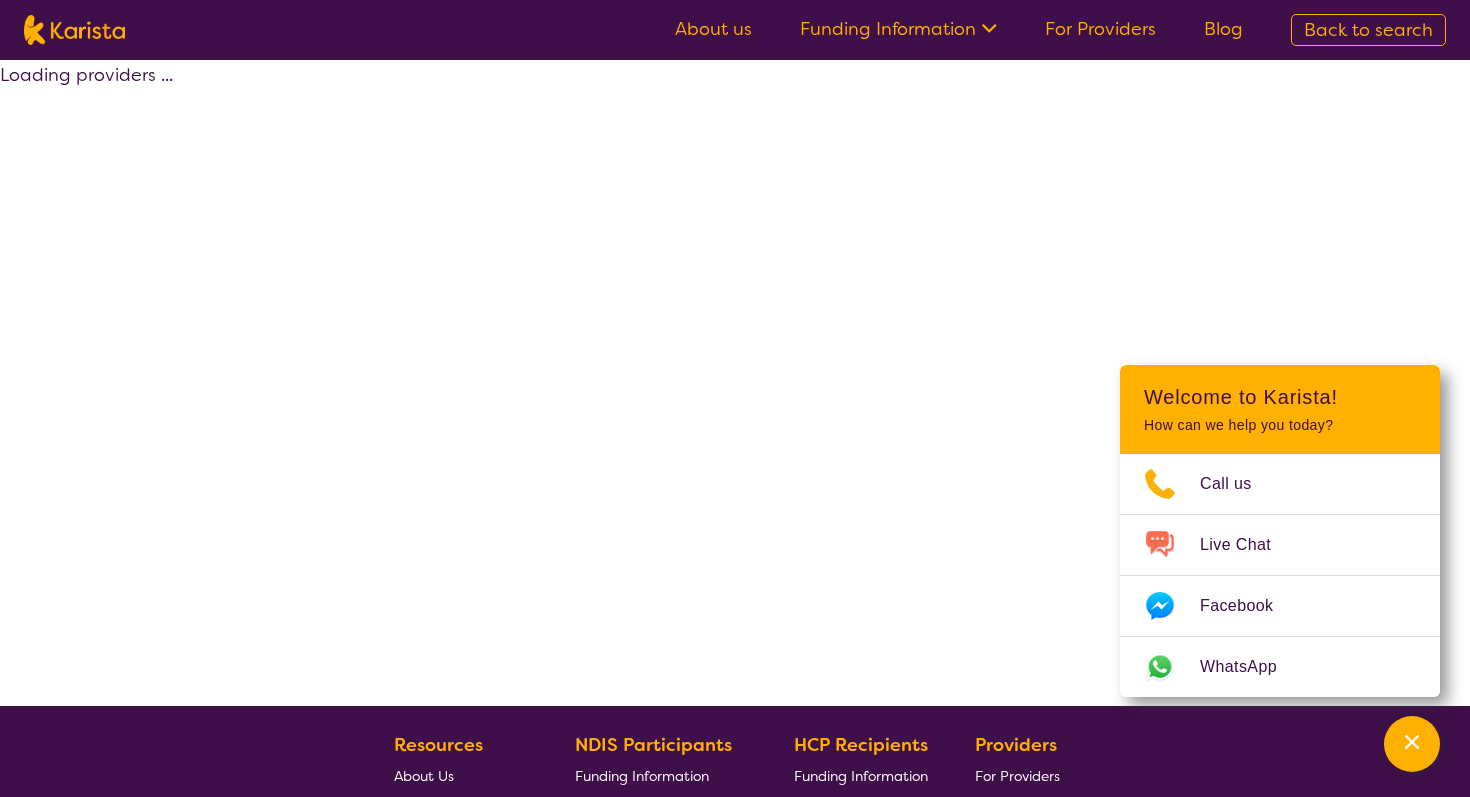 select on "by_score" 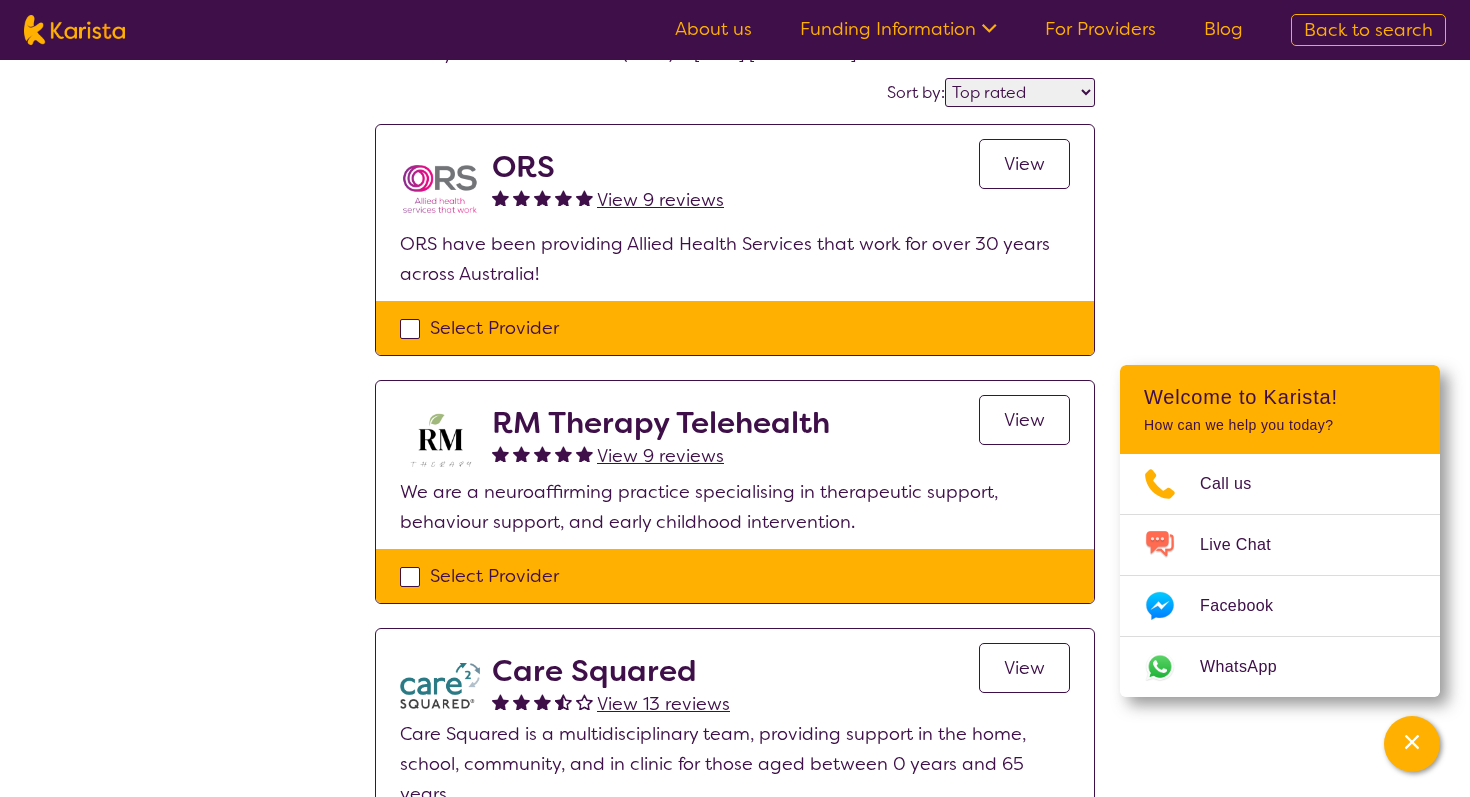 scroll, scrollTop: 0, scrollLeft: 0, axis: both 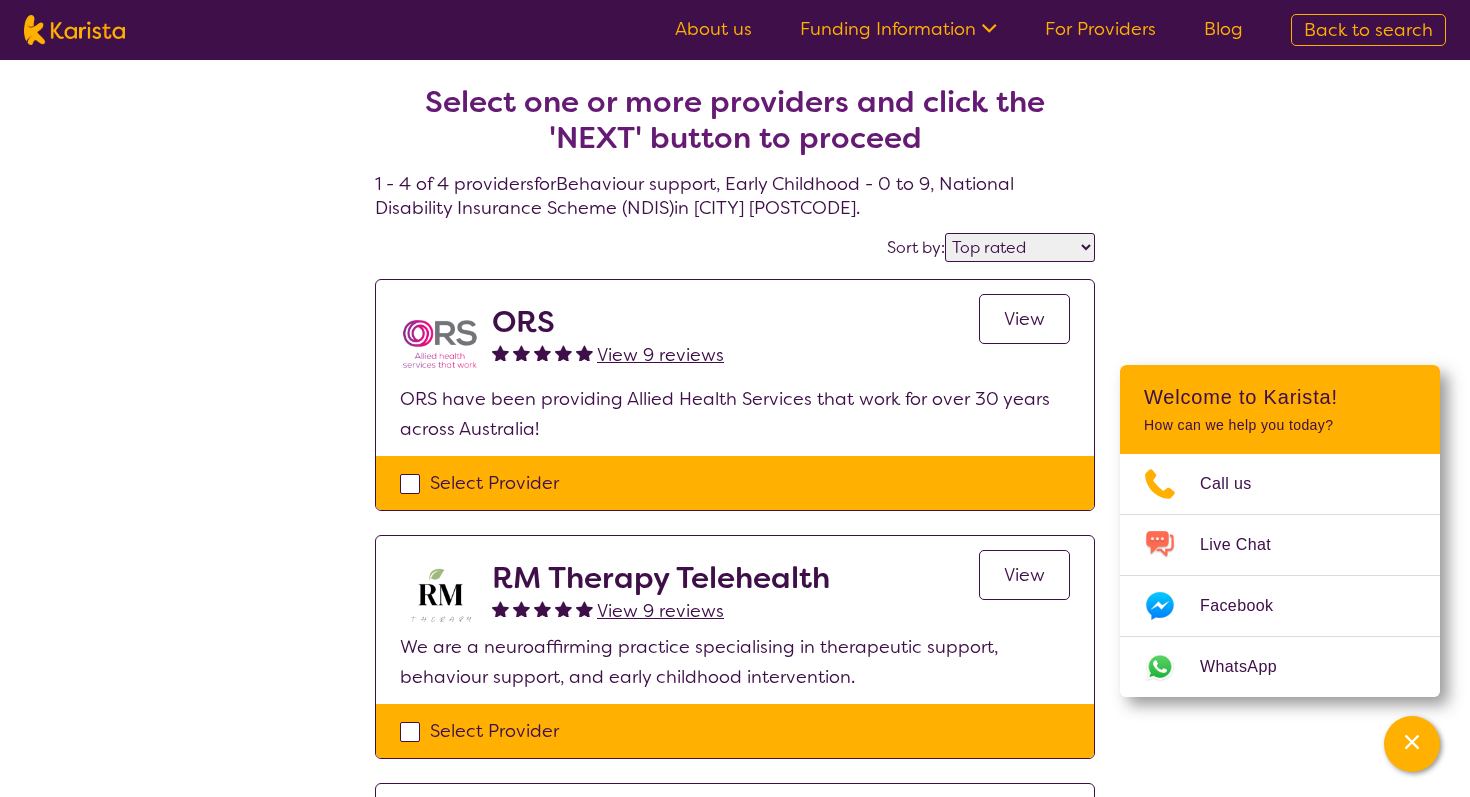click on "View" at bounding box center [1024, 319] 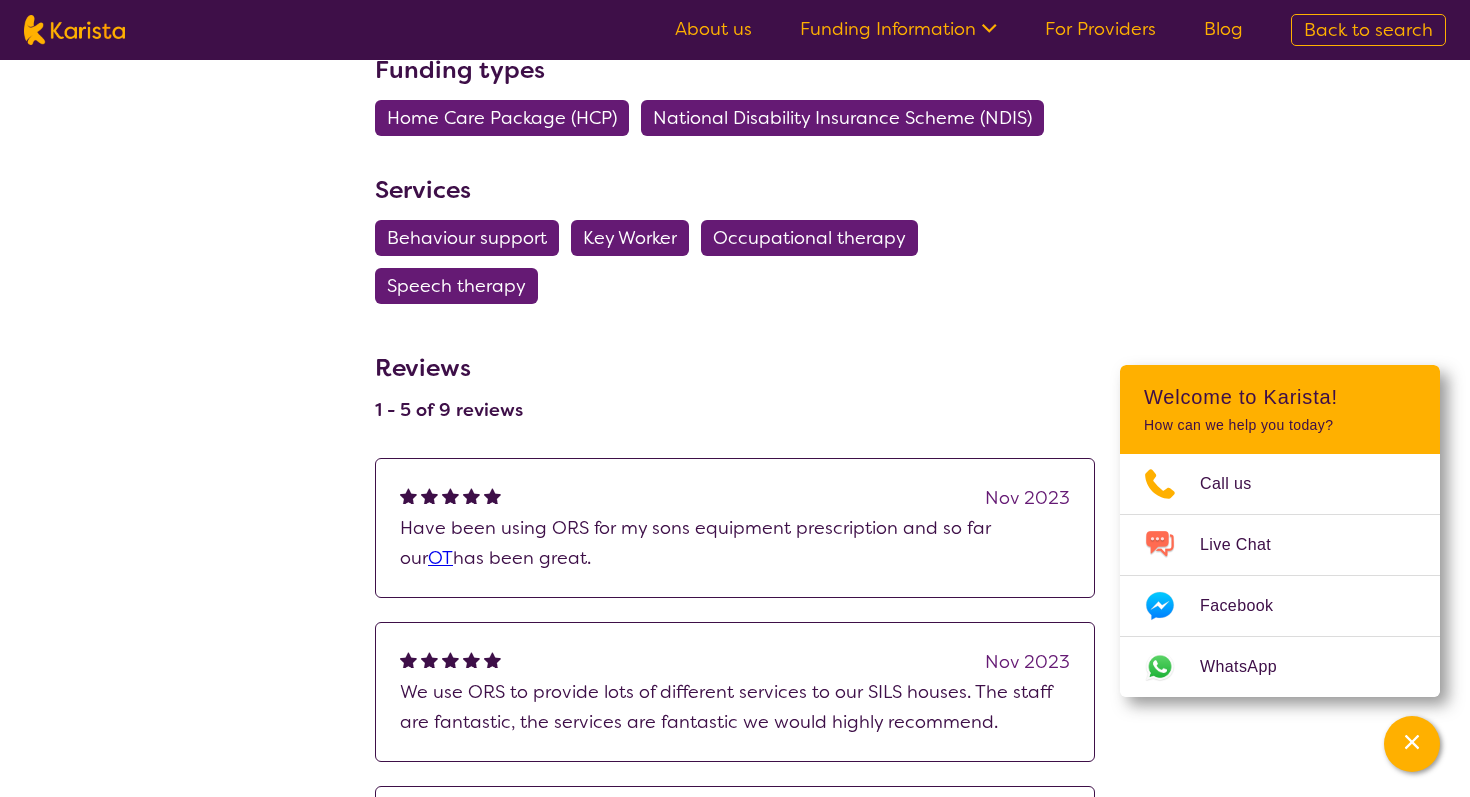 scroll, scrollTop: 0, scrollLeft: 0, axis: both 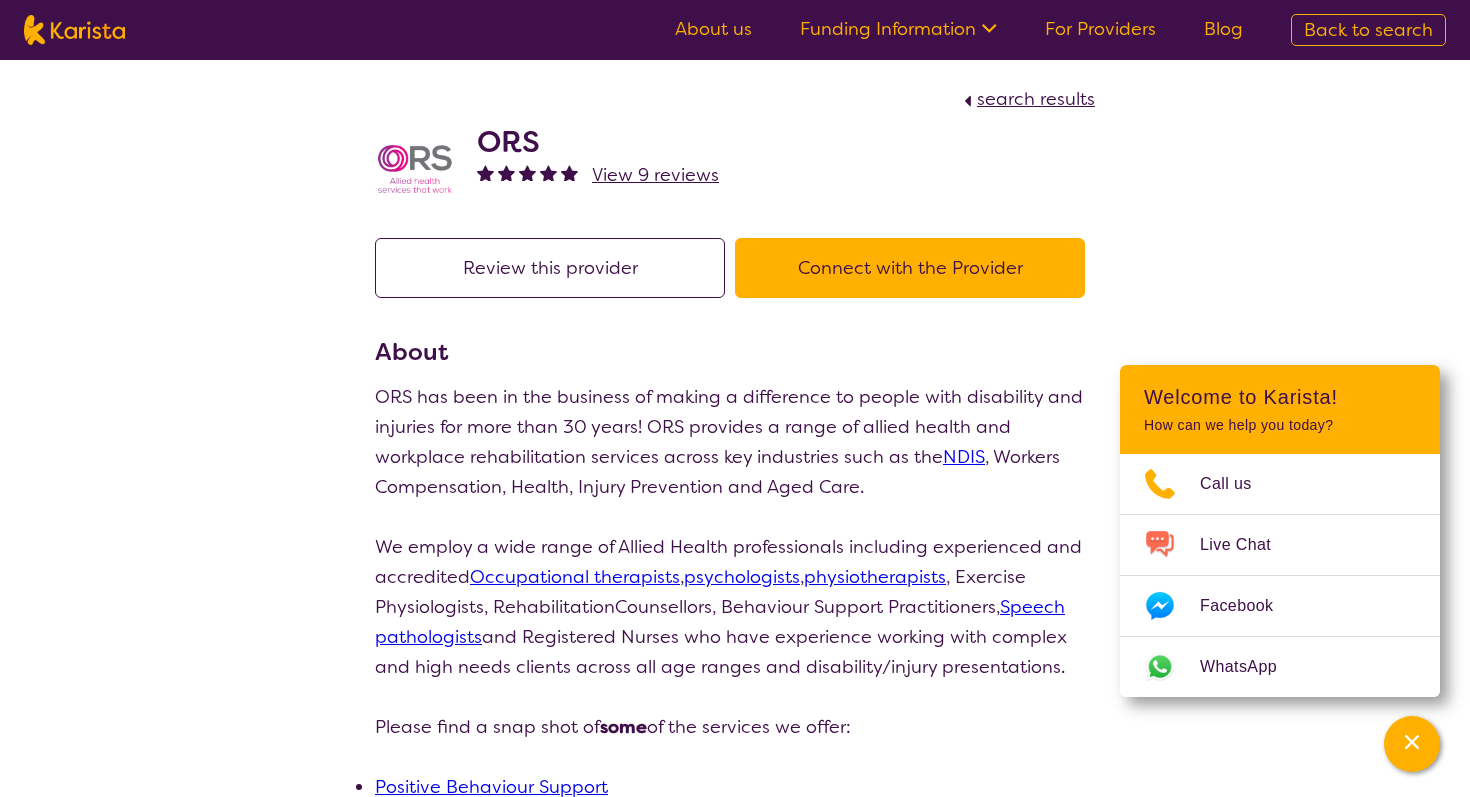 click on "ORS" at bounding box center (598, 142) 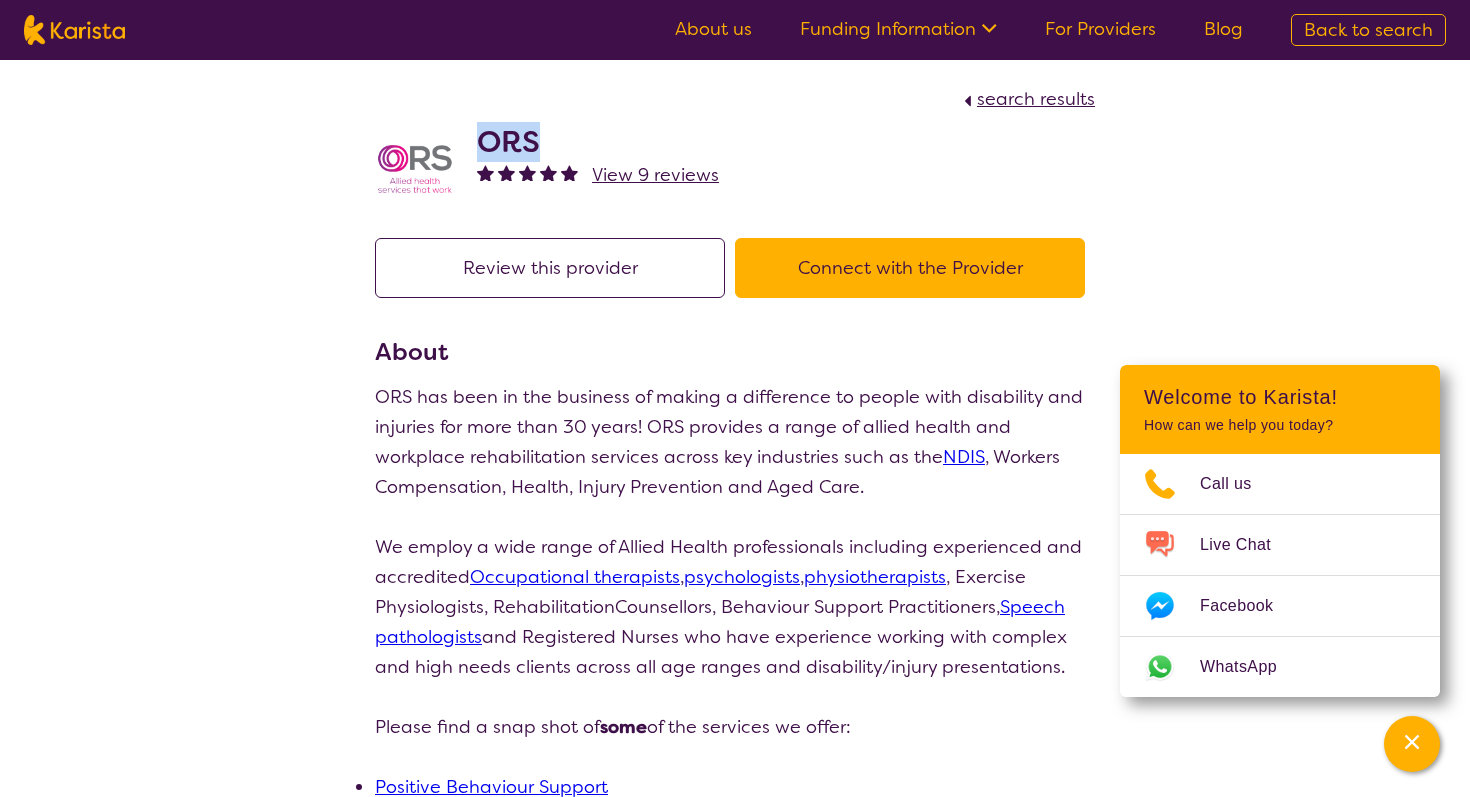 drag, startPoint x: 544, startPoint y: 140, endPoint x: 480, endPoint y: 140, distance: 64 